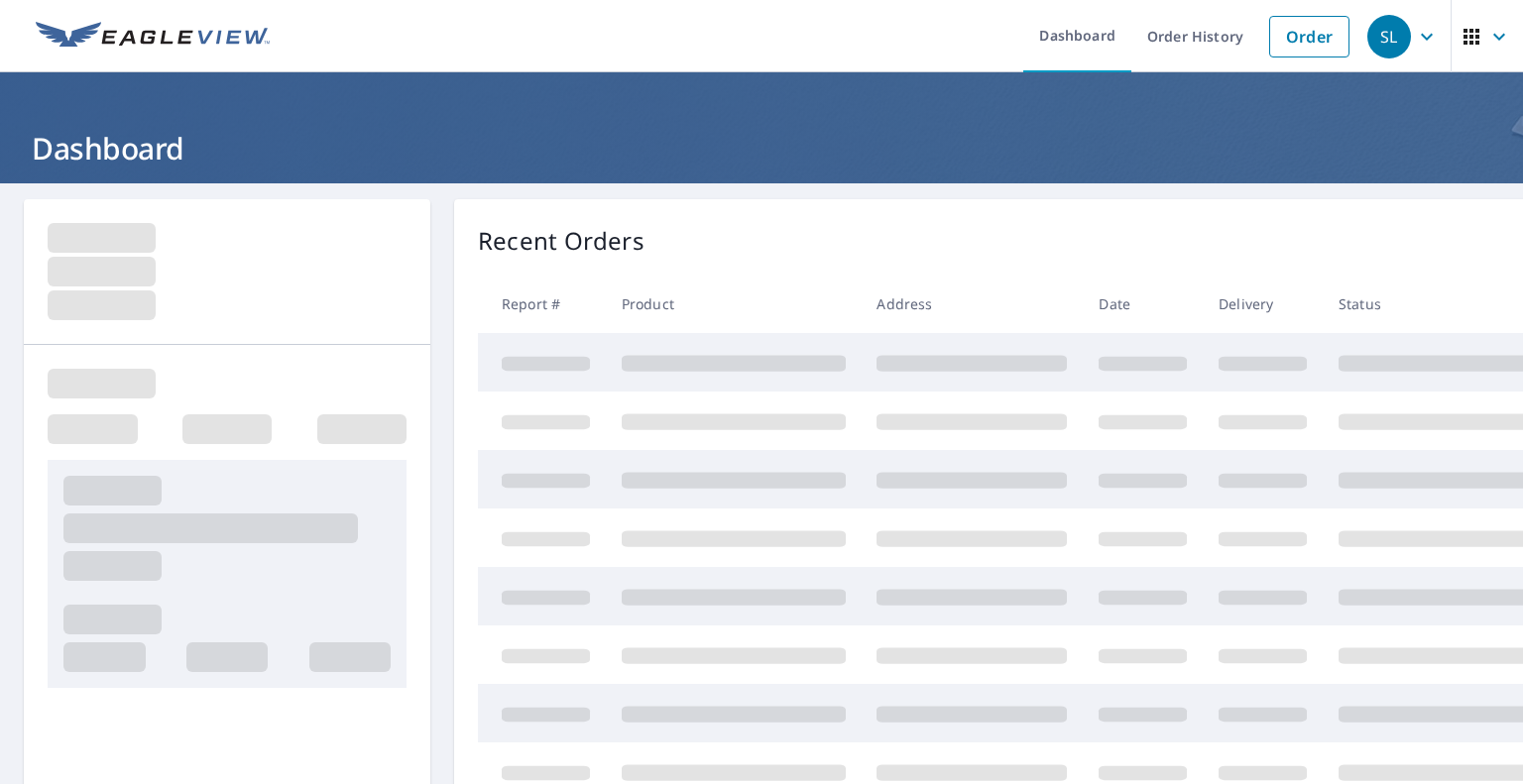 scroll, scrollTop: 0, scrollLeft: 0, axis: both 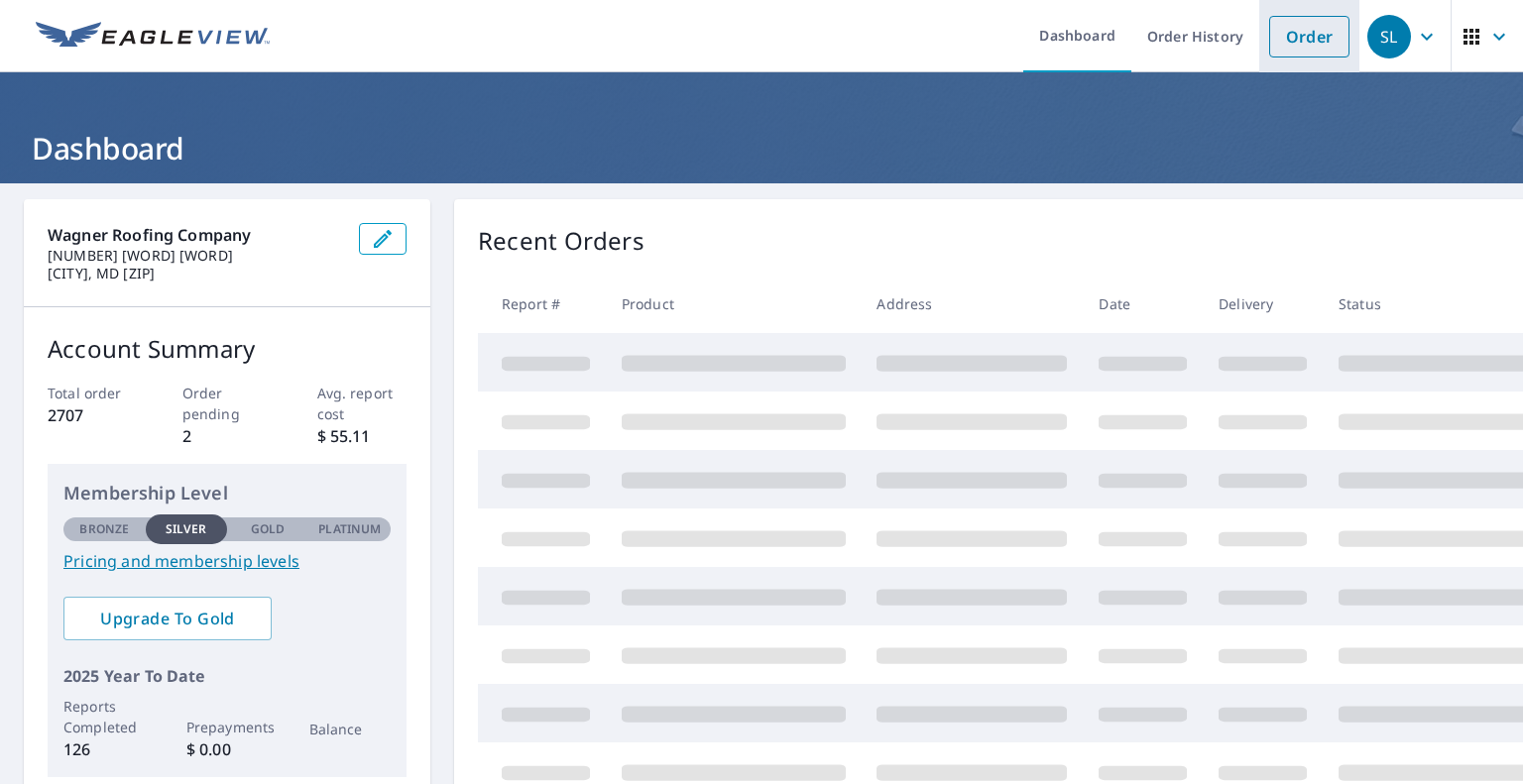 click on "Order" at bounding box center (1309, 37) 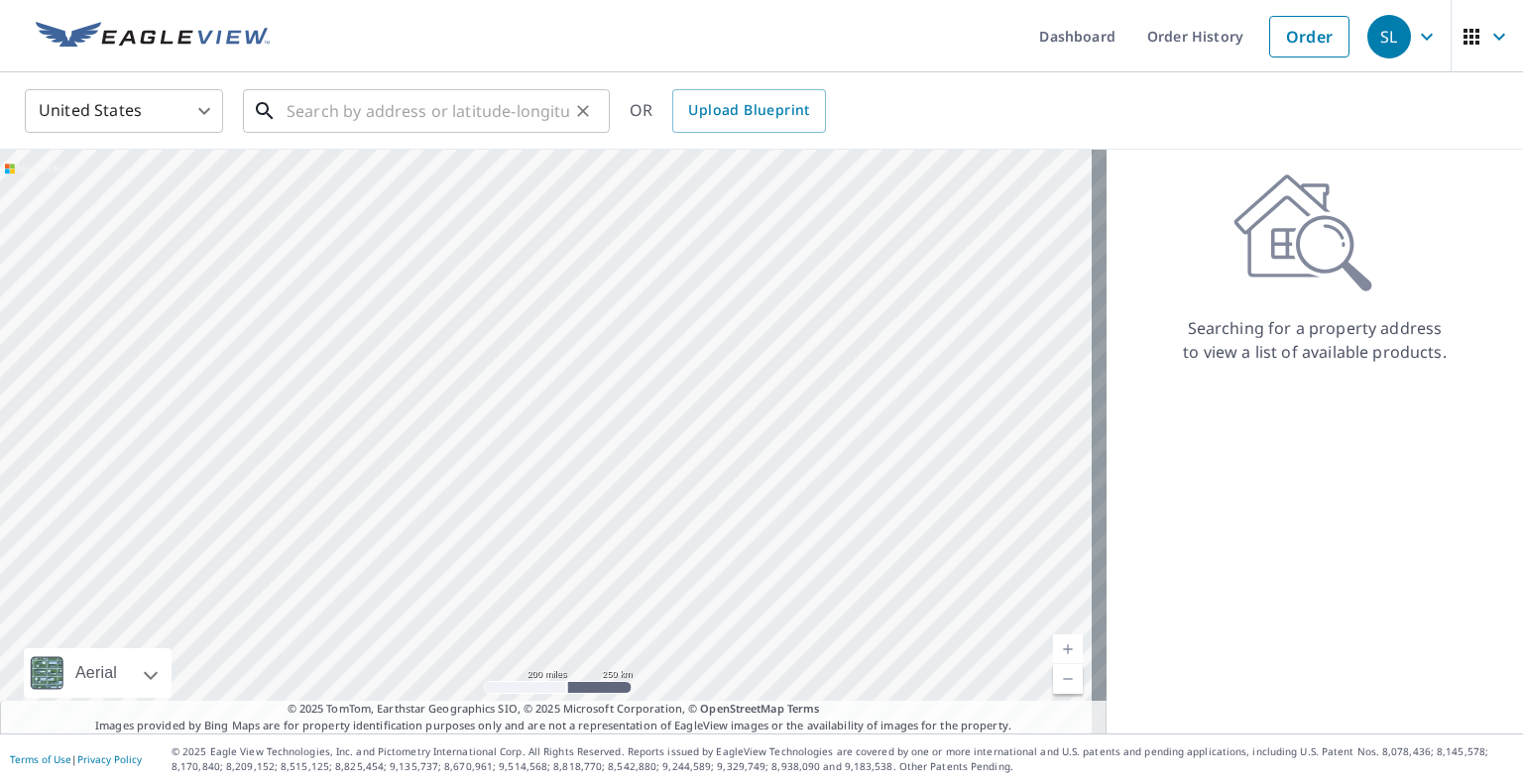 click at bounding box center [427, 111] 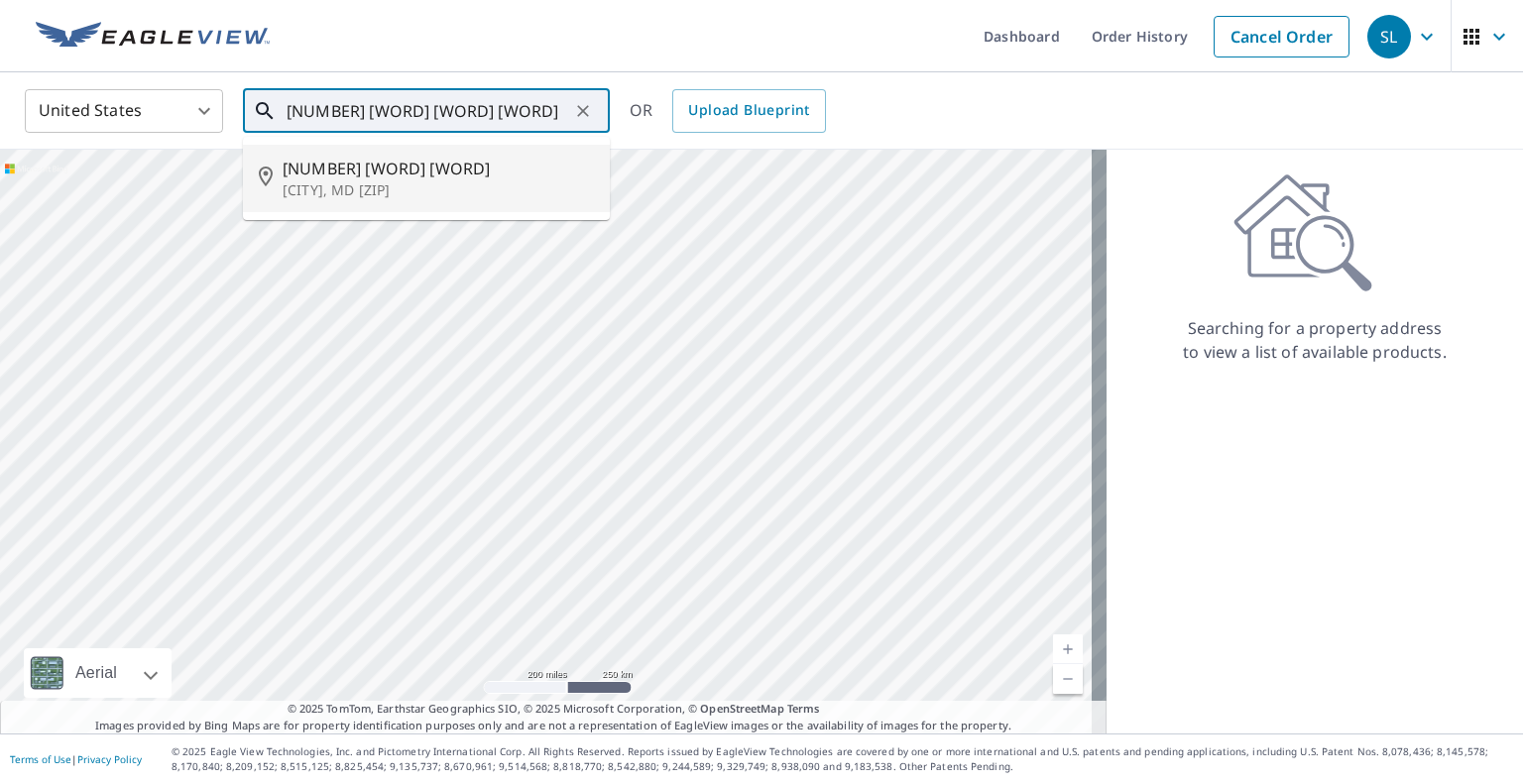 click on "[NUMBER] [WORD] [WORD]" at bounding box center [438, 168] 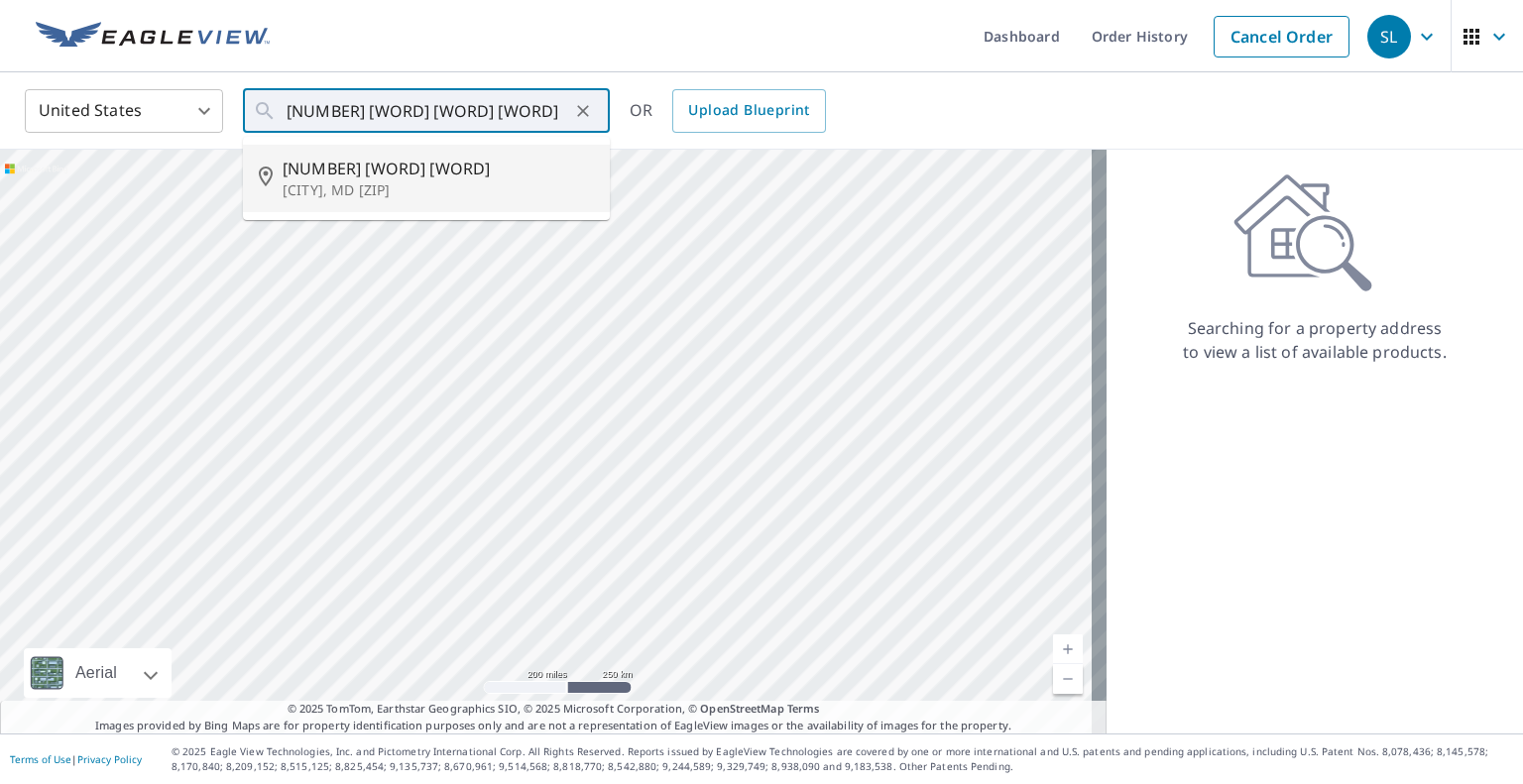 type on "[NUMBER] [WORD] [WORD] [CITY], MD [ZIP]" 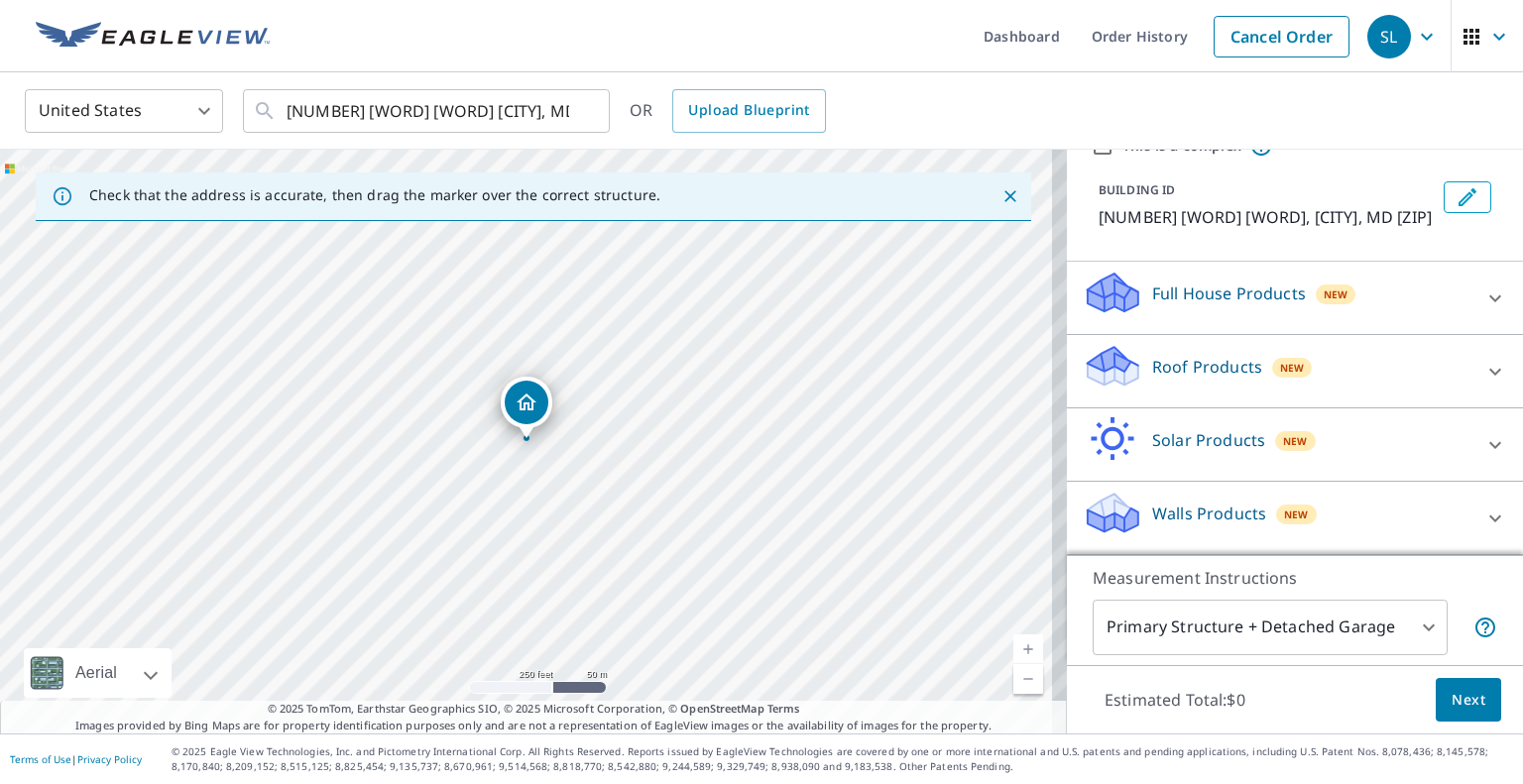 scroll, scrollTop: 107, scrollLeft: 0, axis: vertical 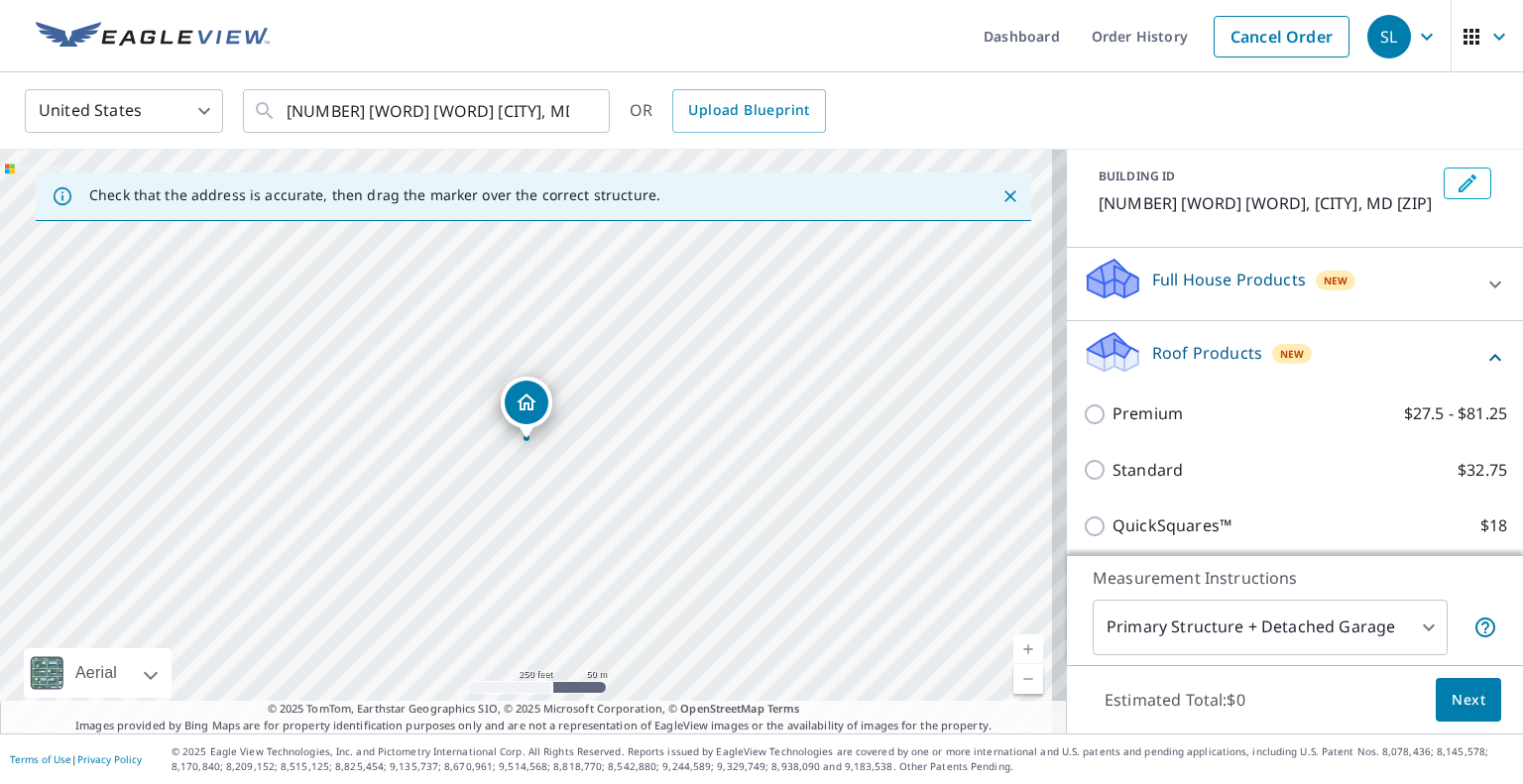 click on "Premium $27.5 - $81.25" at bounding box center (1295, 413) 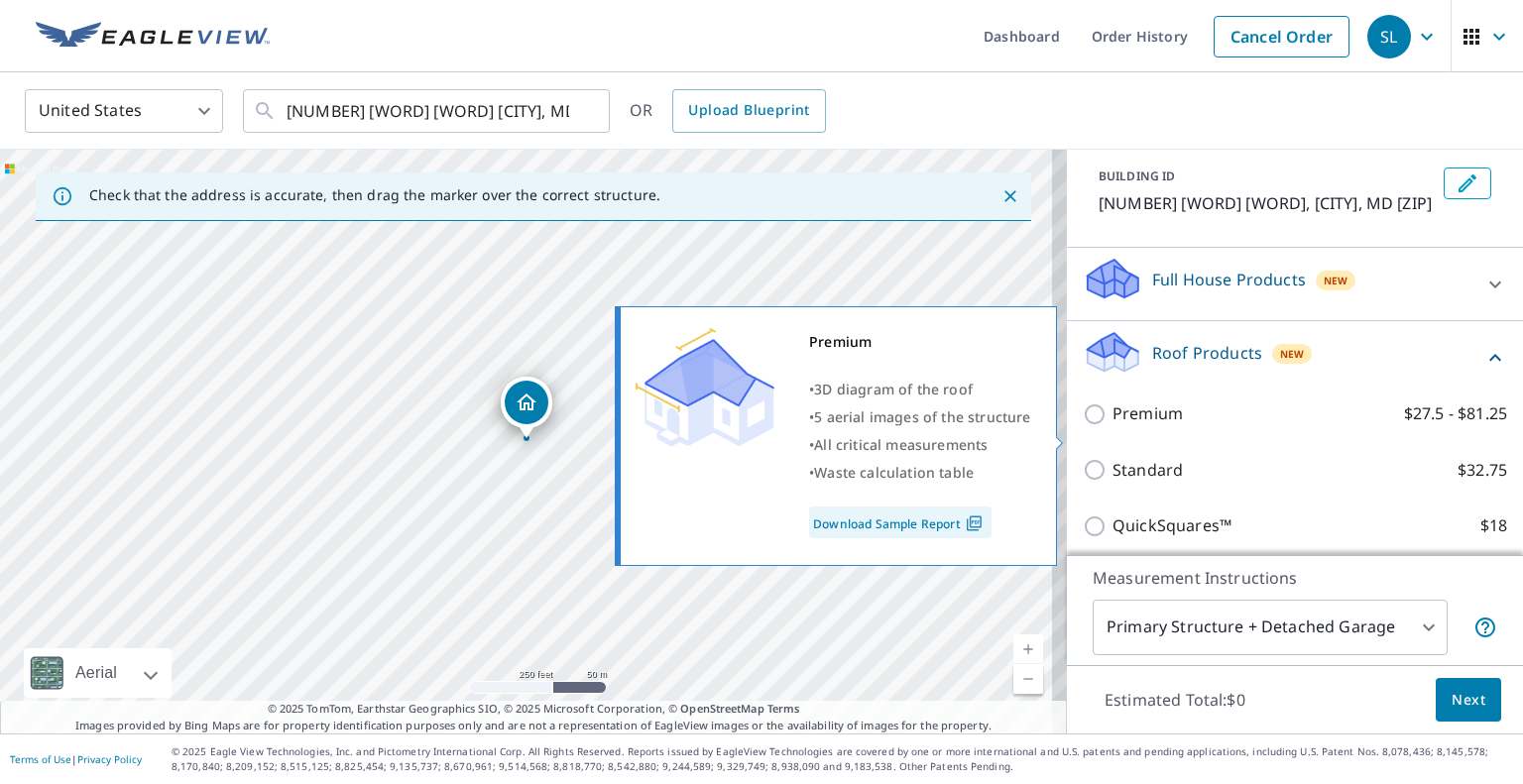 click on "Premium $27.5 - $81.25" at bounding box center [1310, 413] 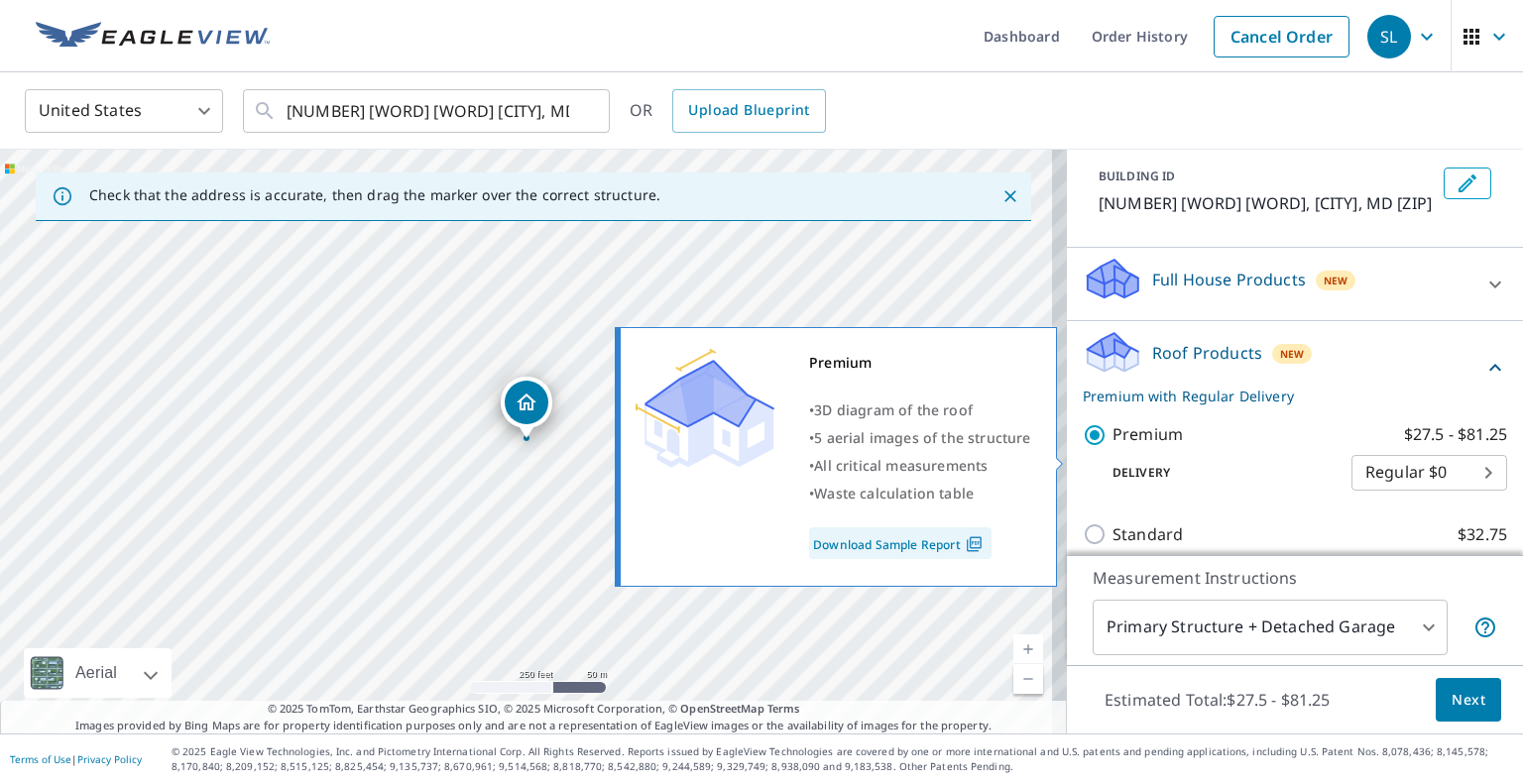 scroll, scrollTop: 460, scrollLeft: 0, axis: vertical 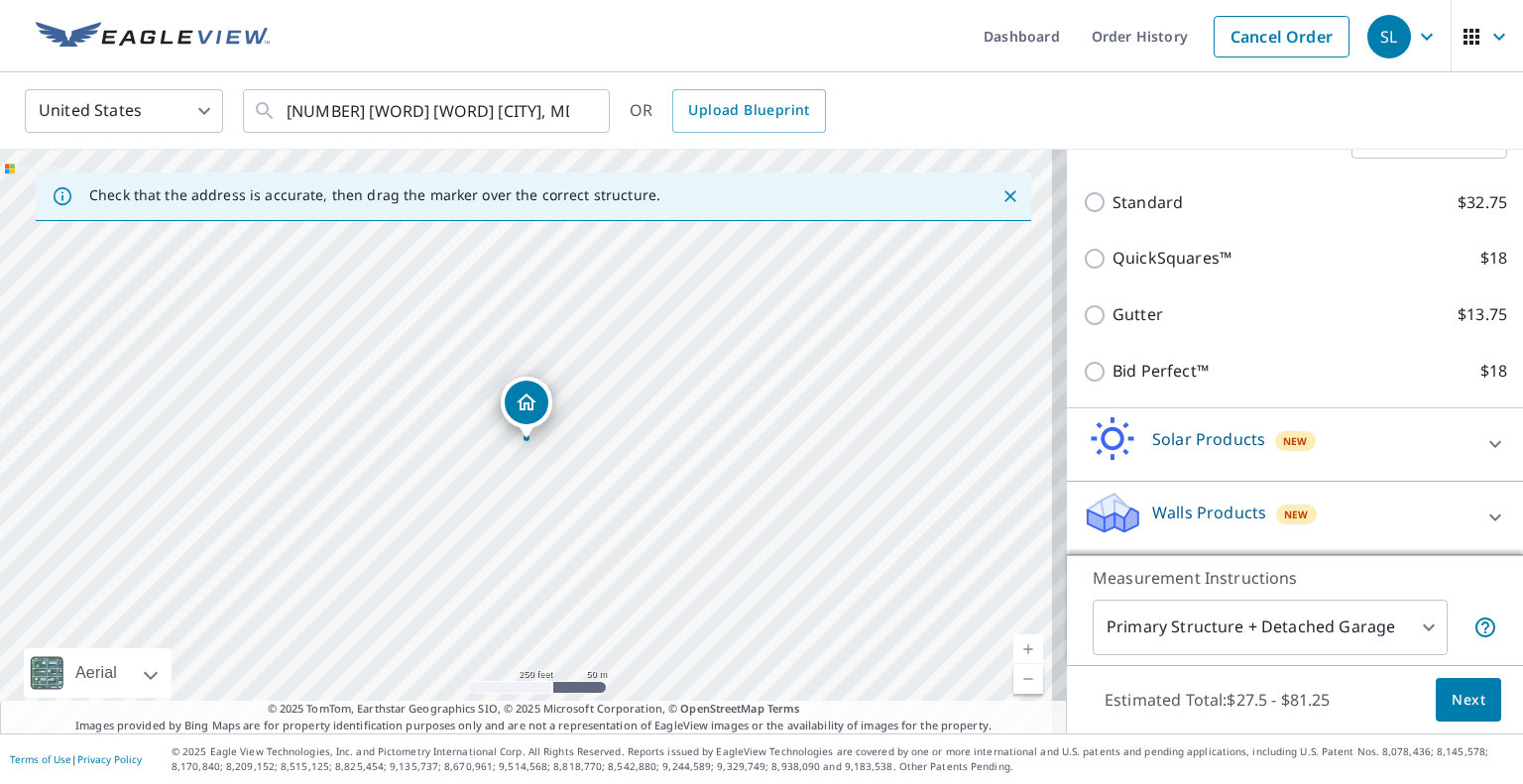 click on "Next" at bounding box center [1468, 700] 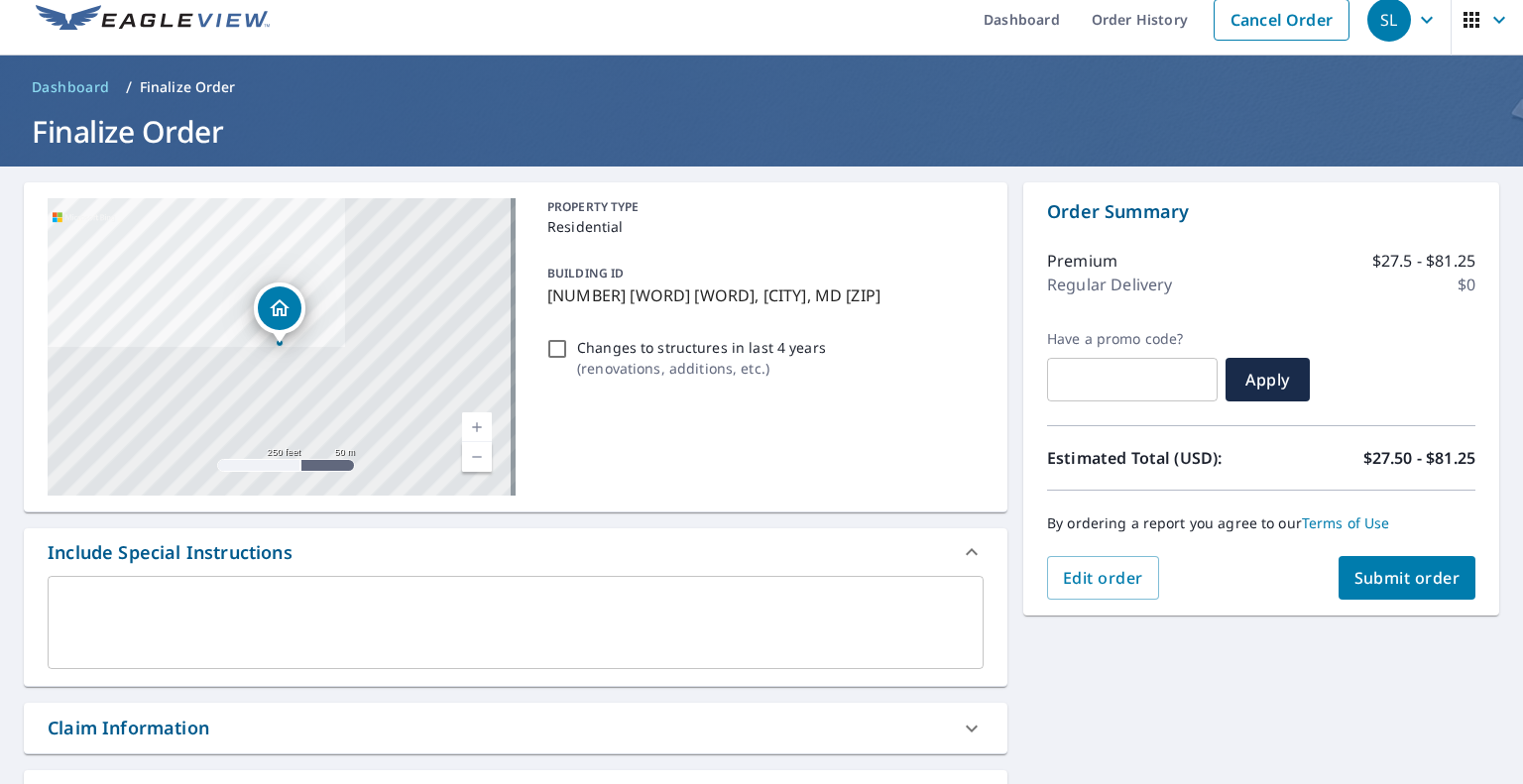 scroll, scrollTop: 15, scrollLeft: 0, axis: vertical 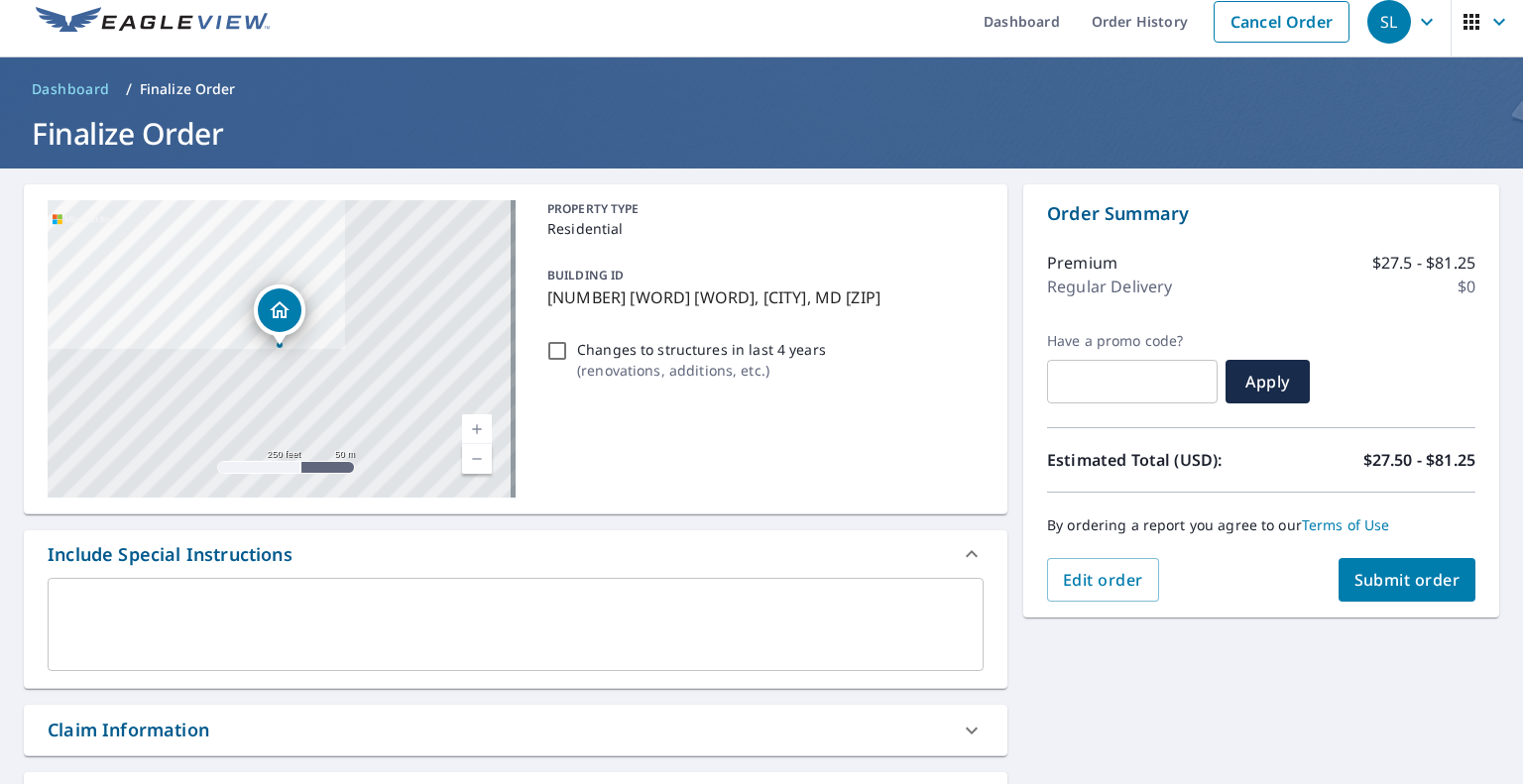 click on "Submit order" at bounding box center (1407, 580) 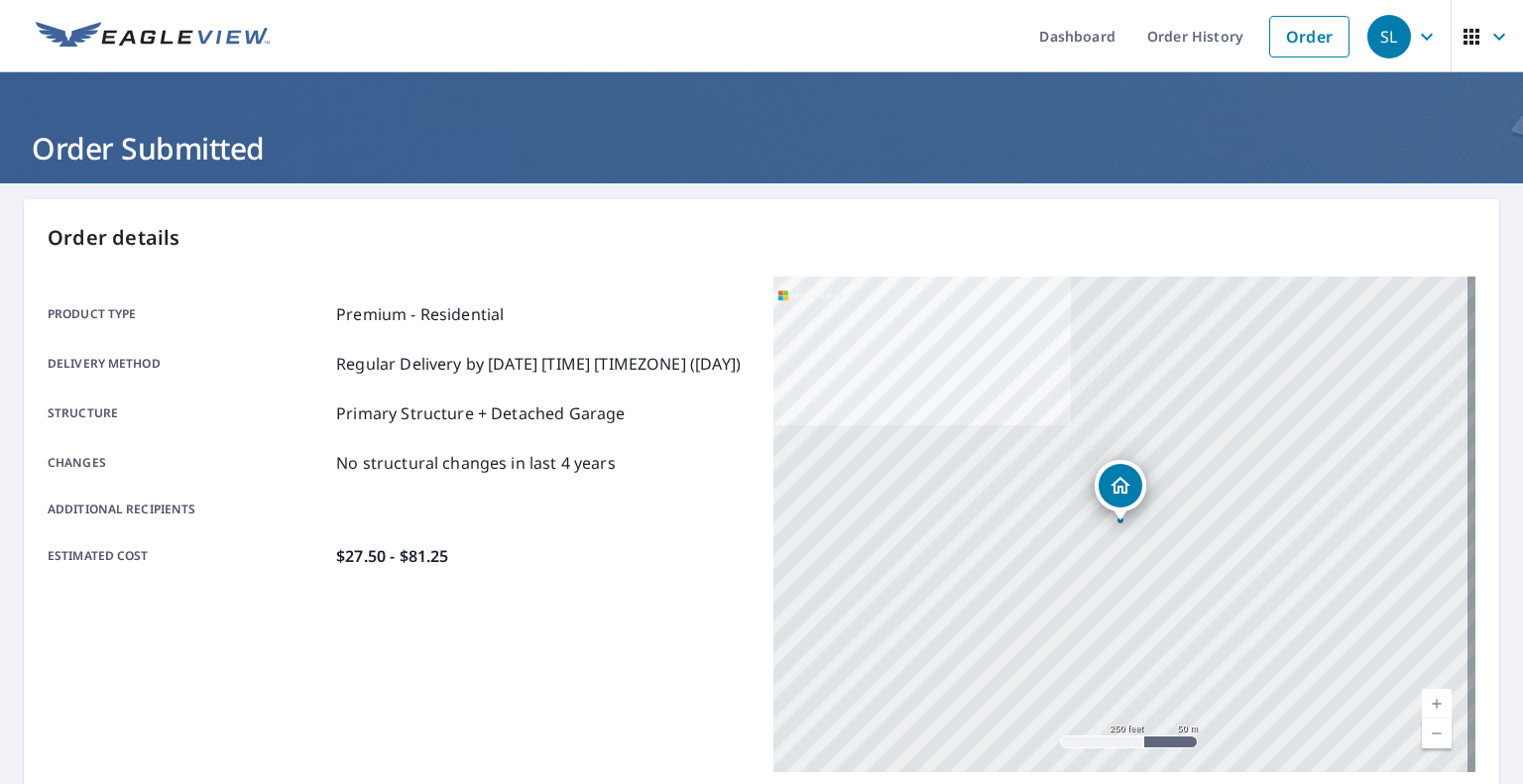 scroll, scrollTop: 381, scrollLeft: 0, axis: vertical 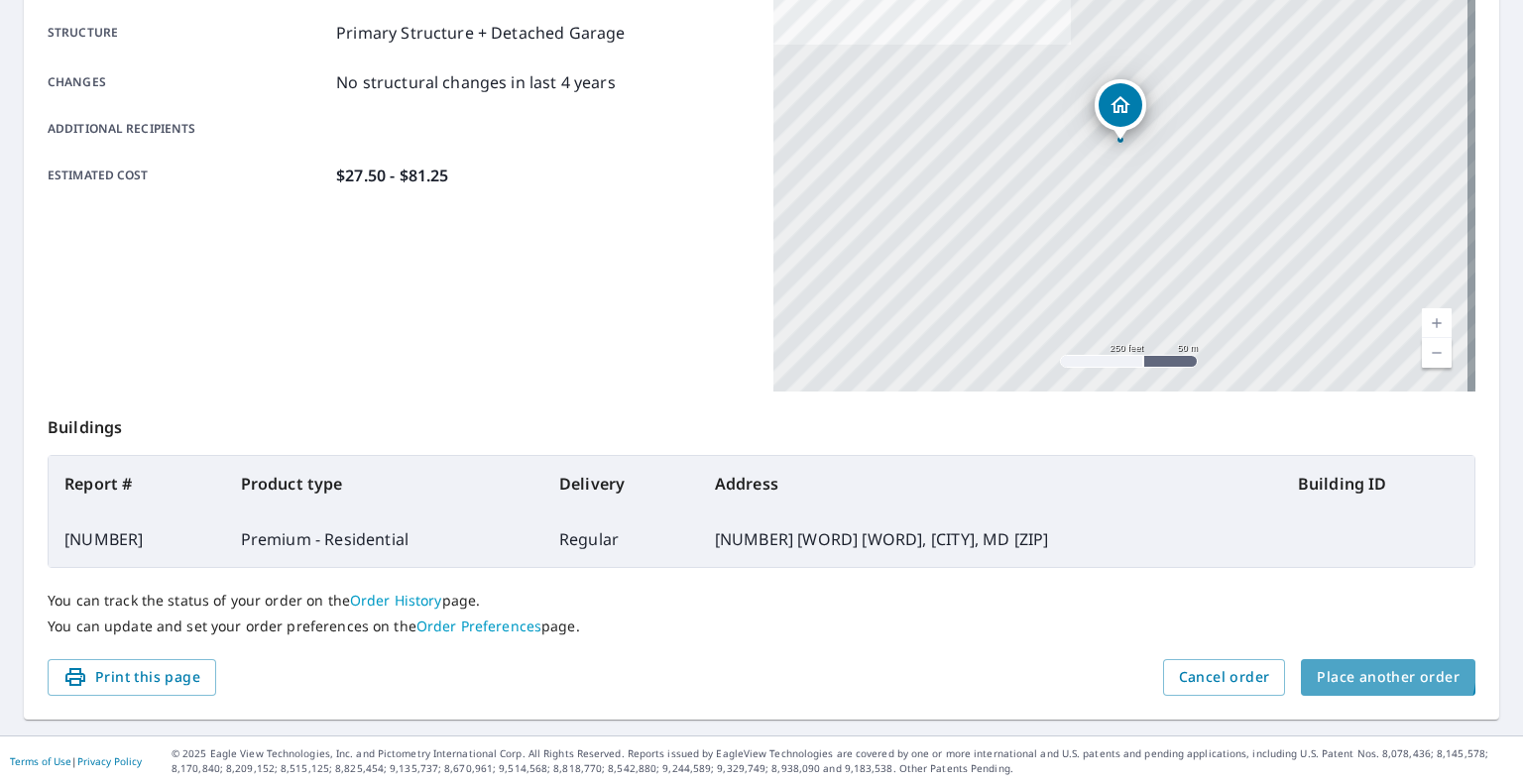 click on "Place another order" at bounding box center (1388, 677) 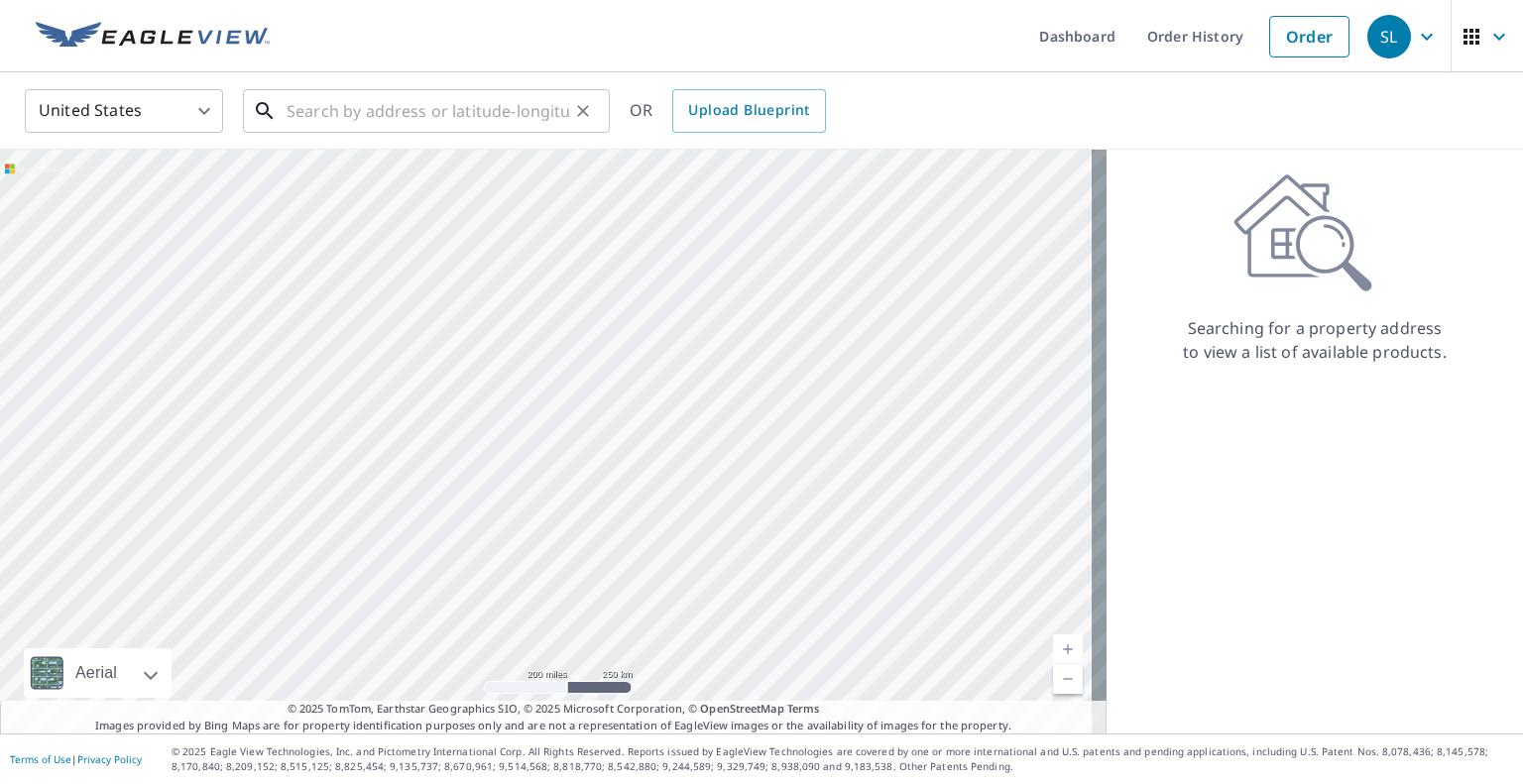 click at bounding box center (427, 111) 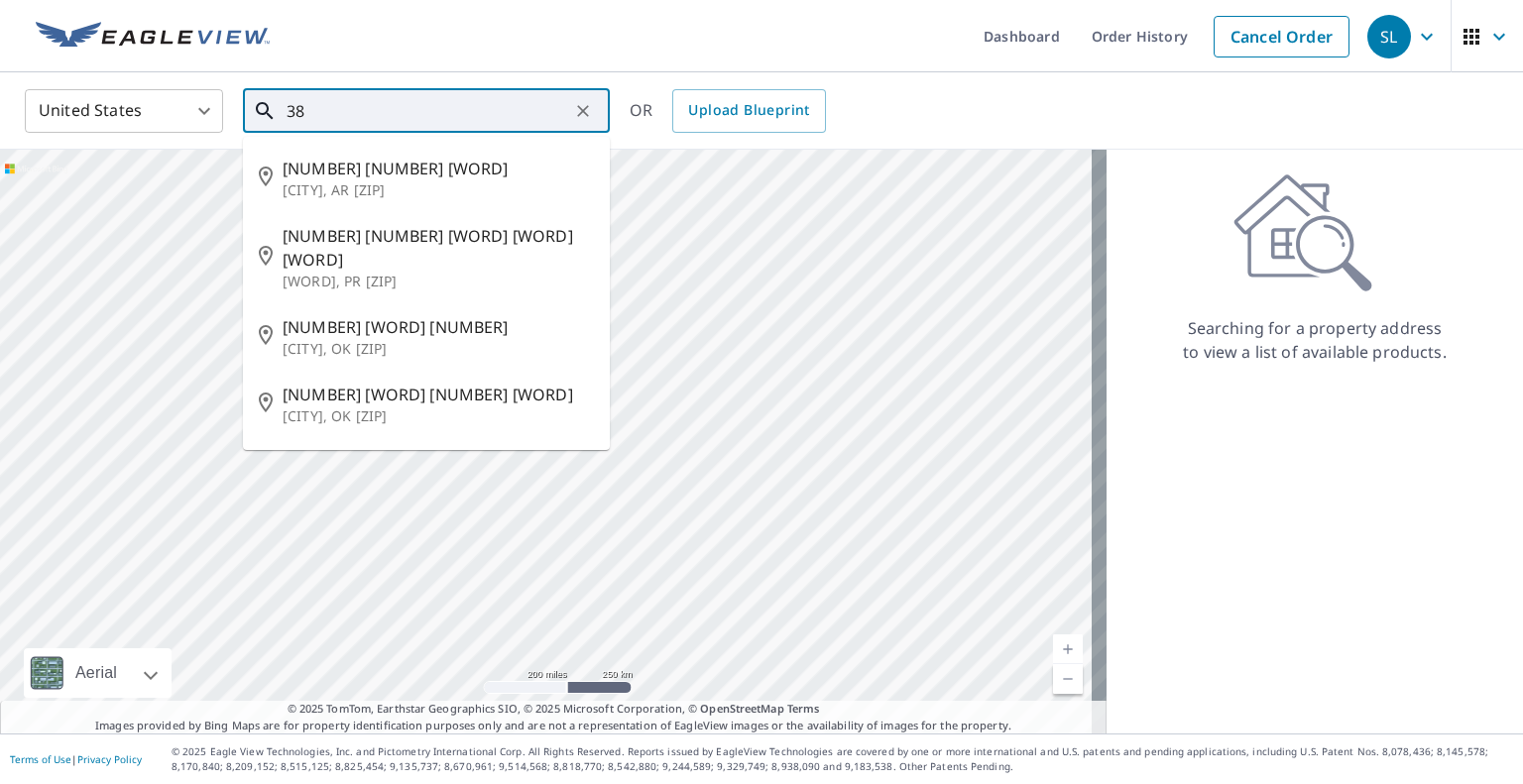 type on "3" 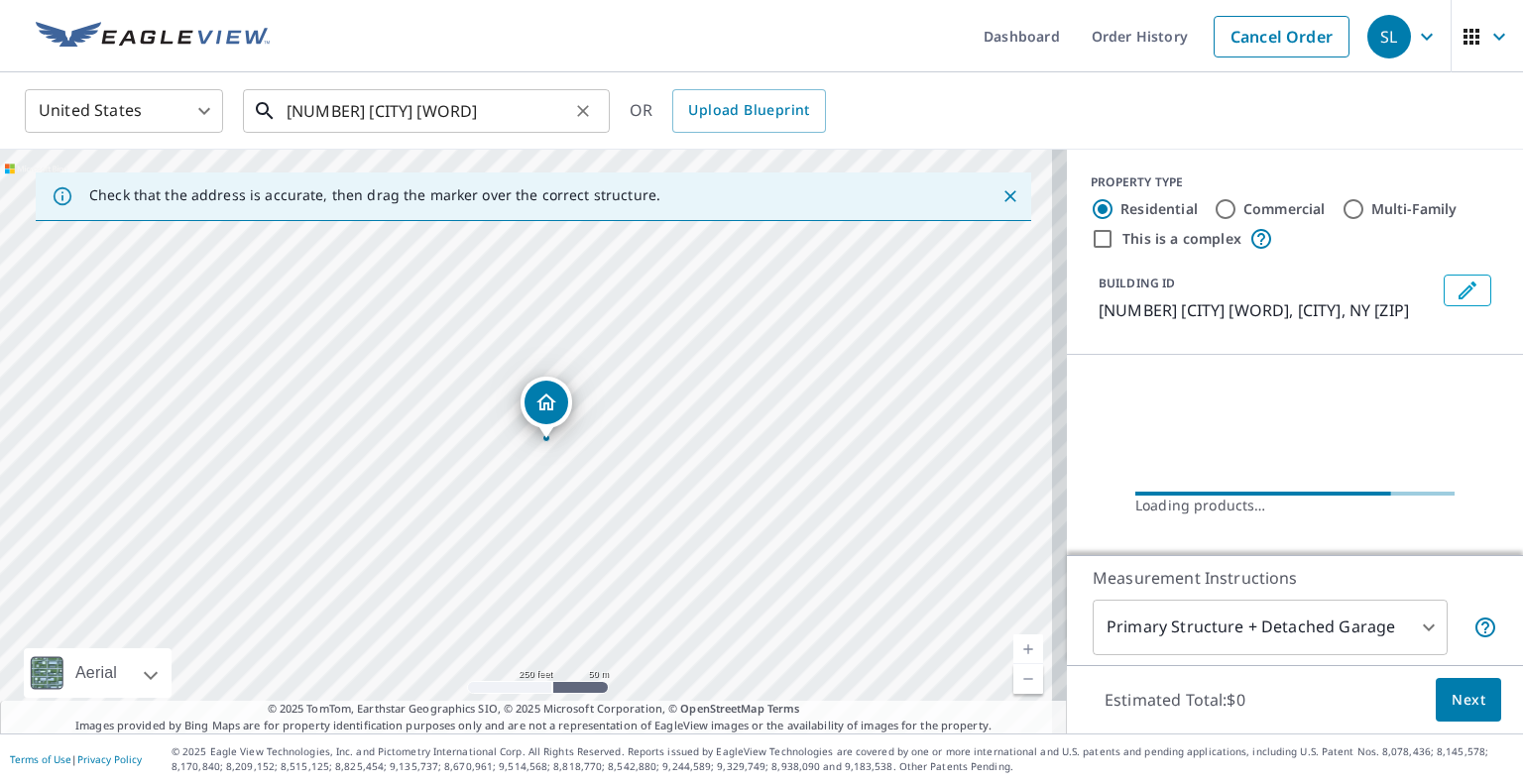 click on "[NUMBER] [CITY] [WORD]" at bounding box center (427, 111) 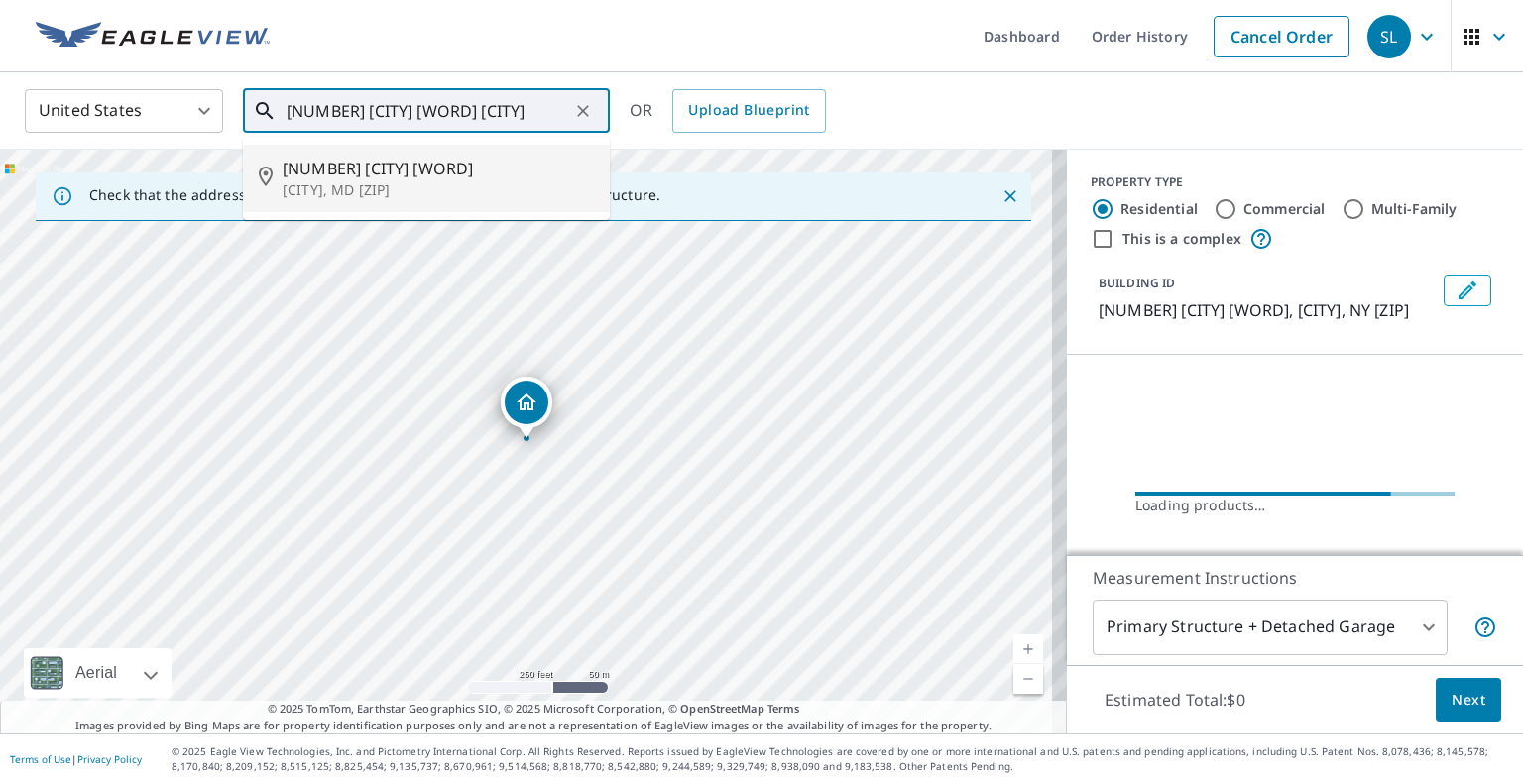 click on "[CITY], MD [ZIP]" at bounding box center [438, 190] 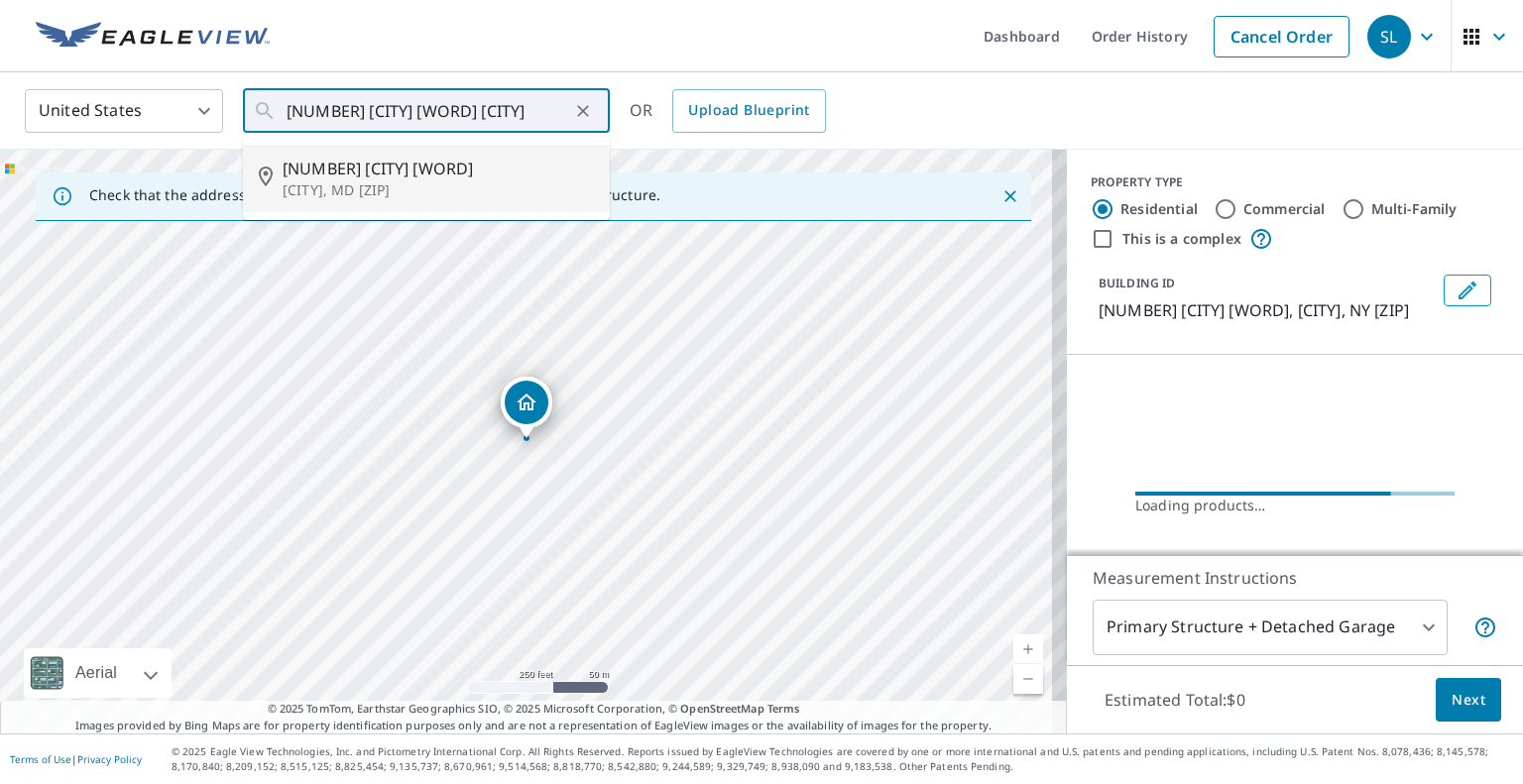 type on "[NUMBER] [CITY] [WORD], [CITY], MD [ZIP]" 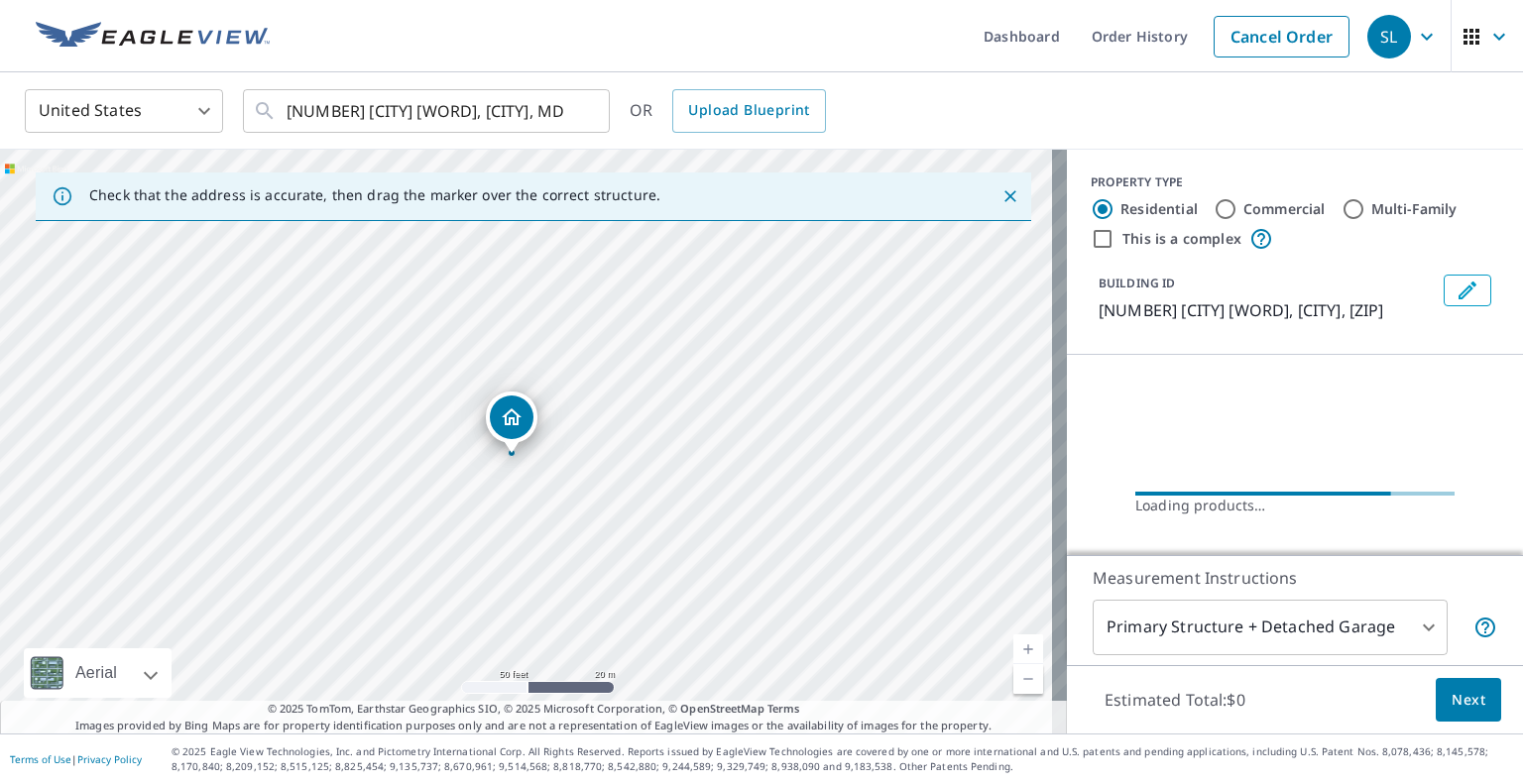 drag, startPoint x: 561, startPoint y: 535, endPoint x: 533, endPoint y: 477, distance: 64.40497 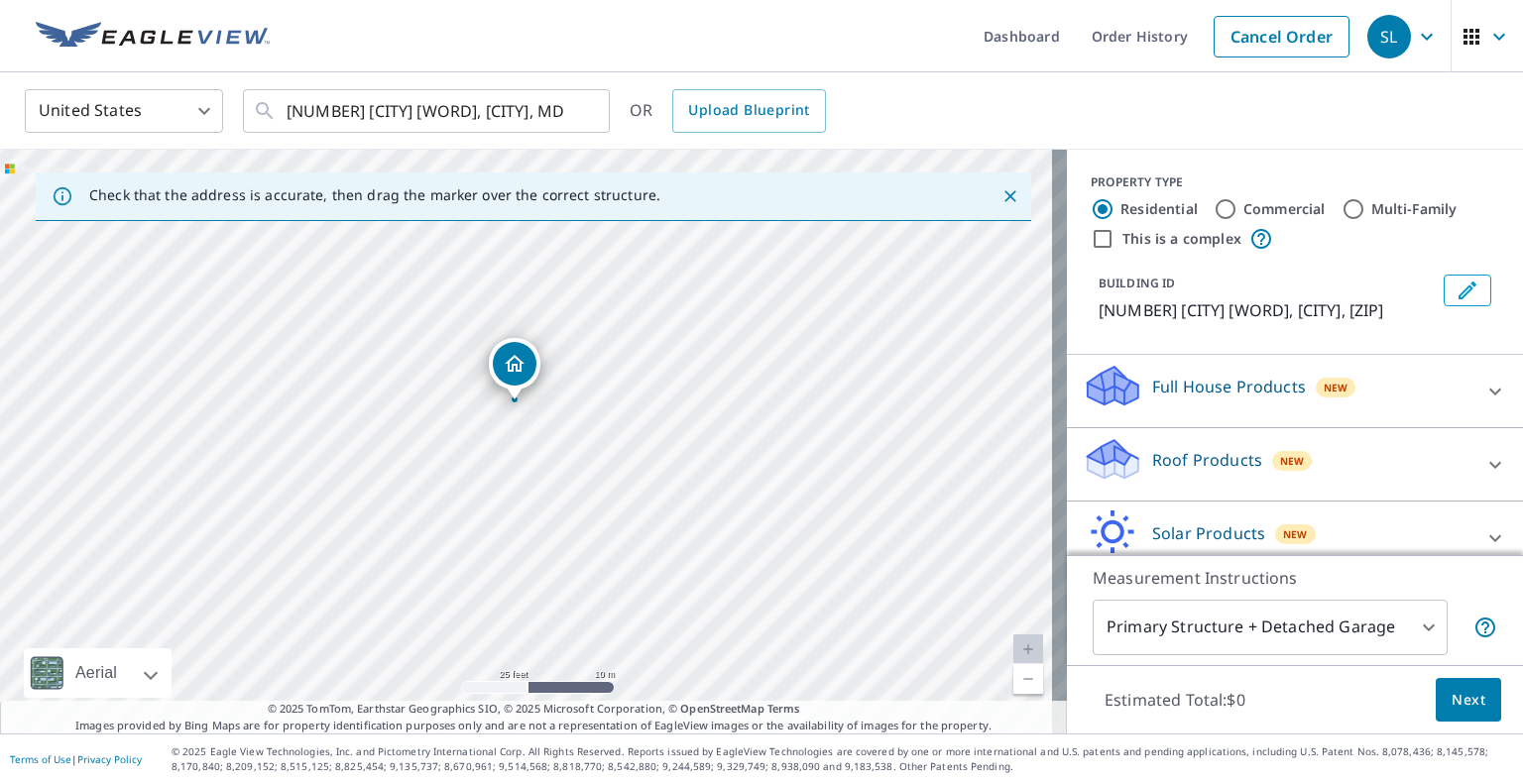 drag, startPoint x: 542, startPoint y: 486, endPoint x: 524, endPoint y: 407, distance: 81.02469 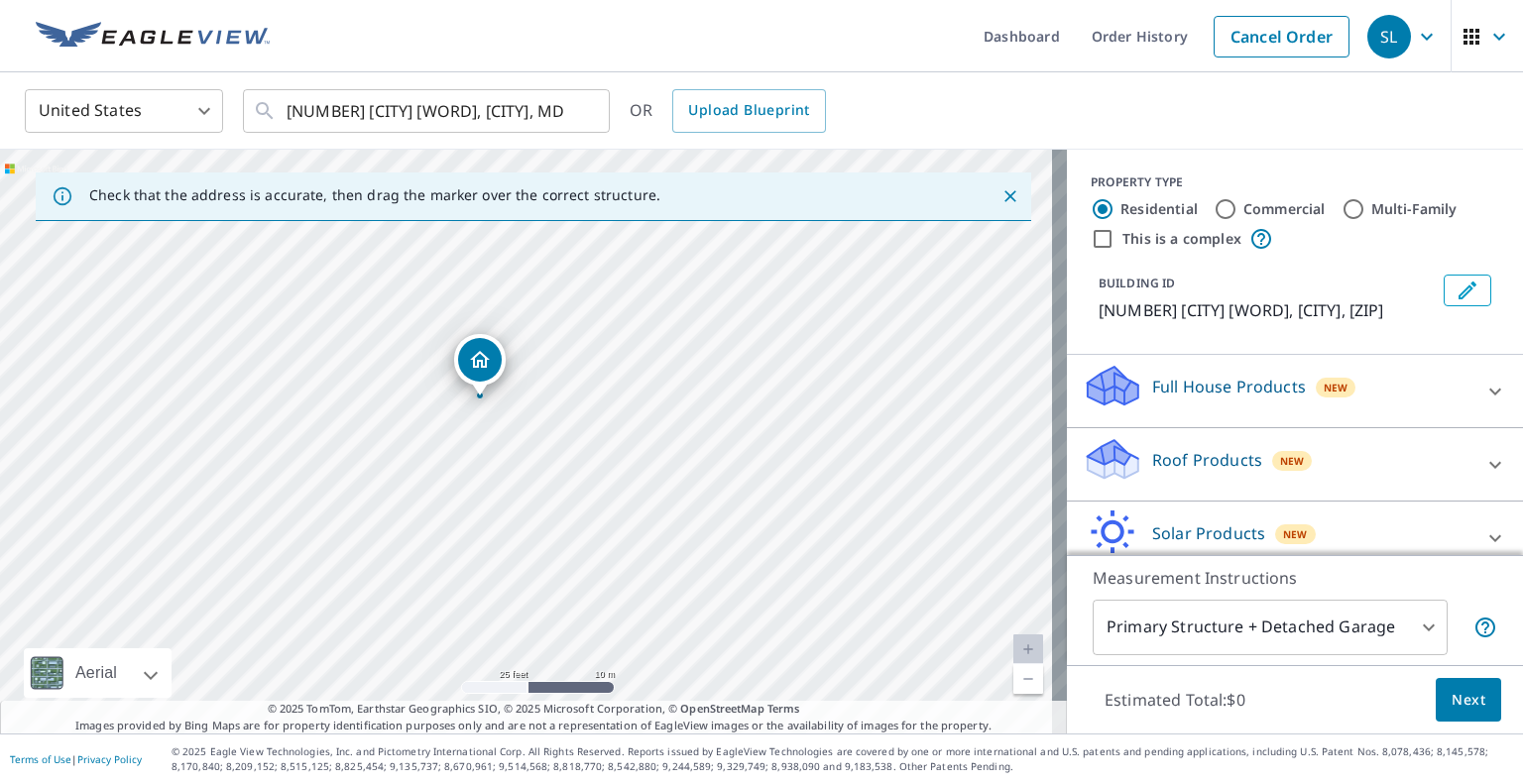 drag, startPoint x: 547, startPoint y: 372, endPoint x: 517, endPoint y: 410, distance: 48.414874 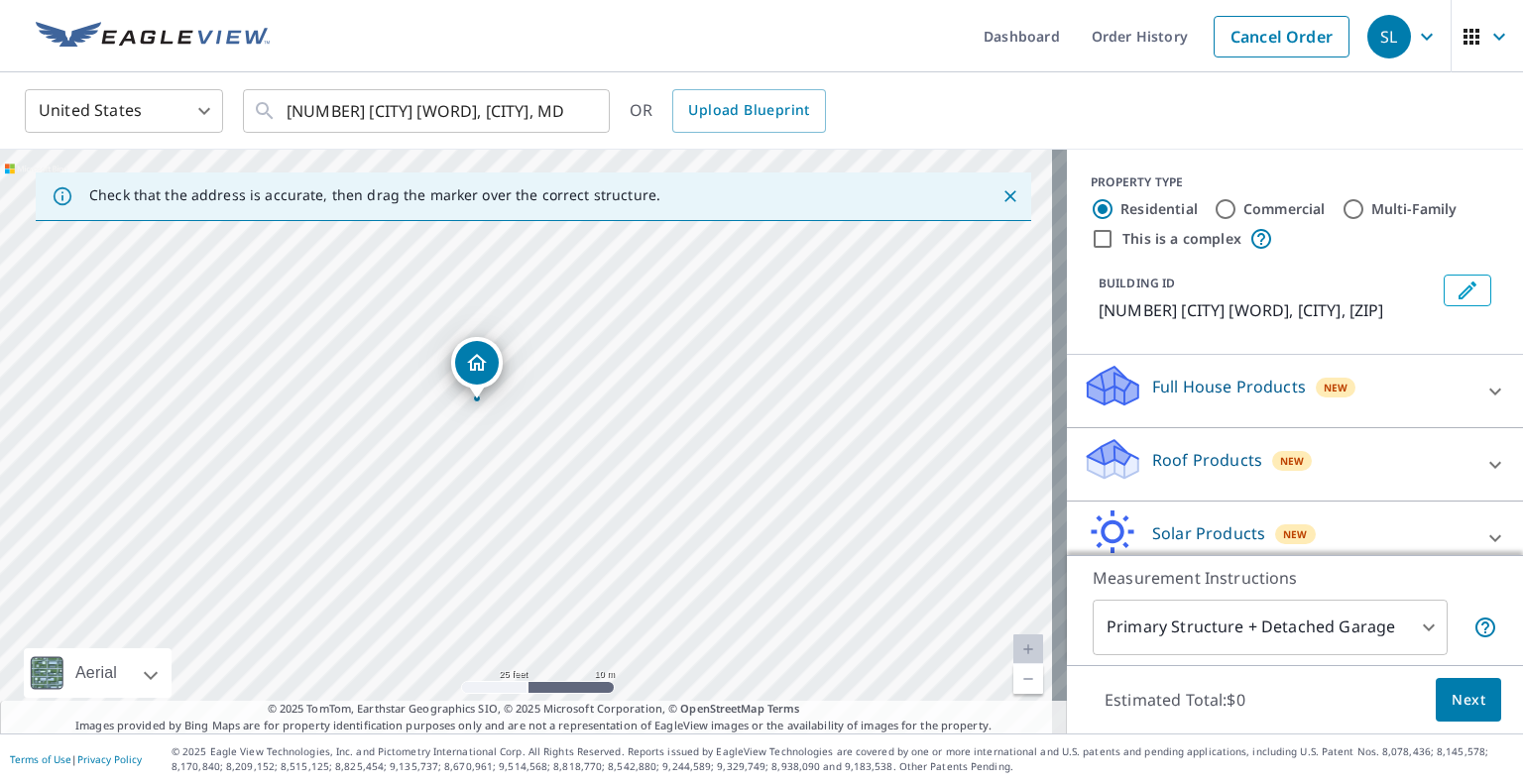 click on "Roof Products" at bounding box center [1207, 460] 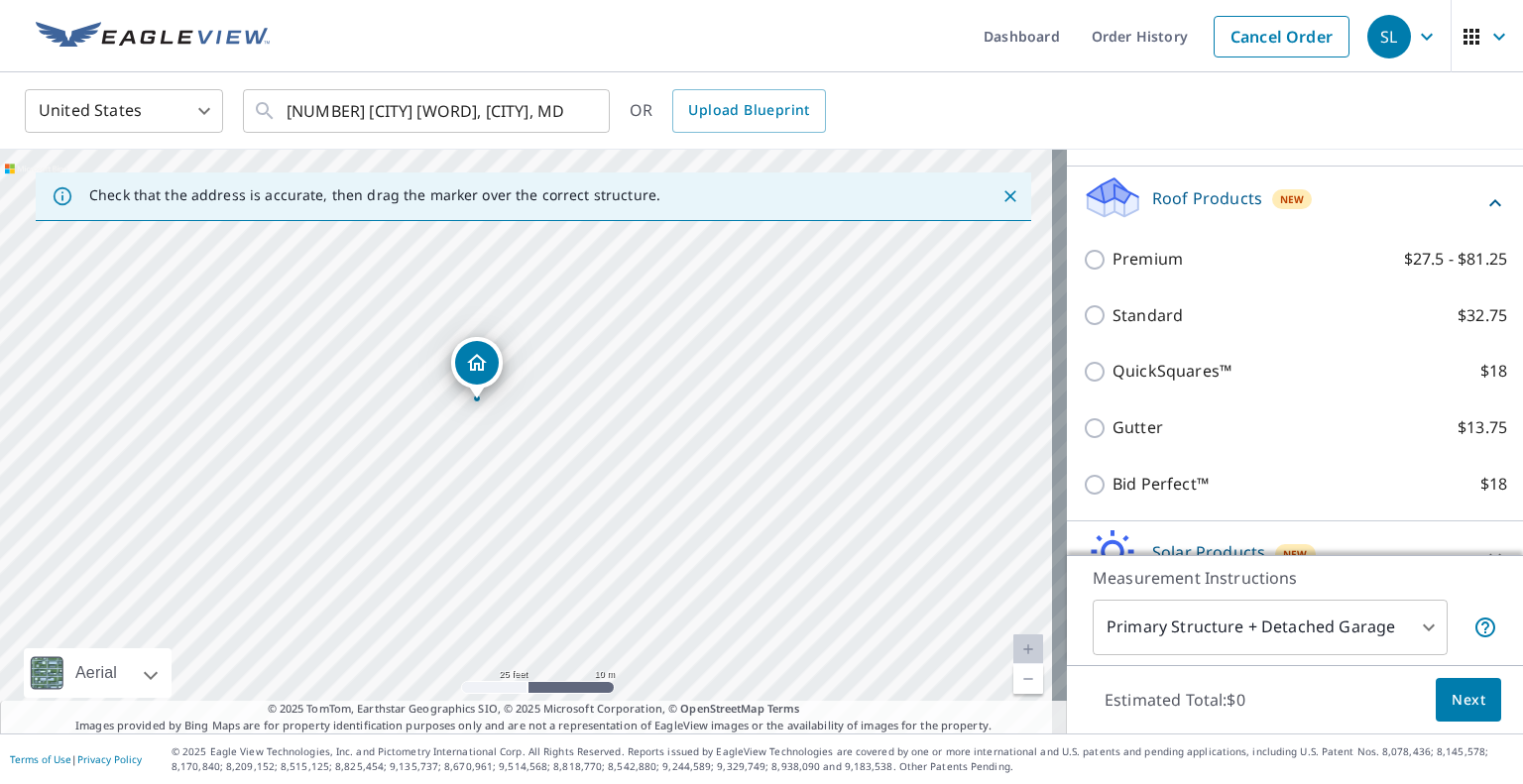 scroll, scrollTop: 266, scrollLeft: 0, axis: vertical 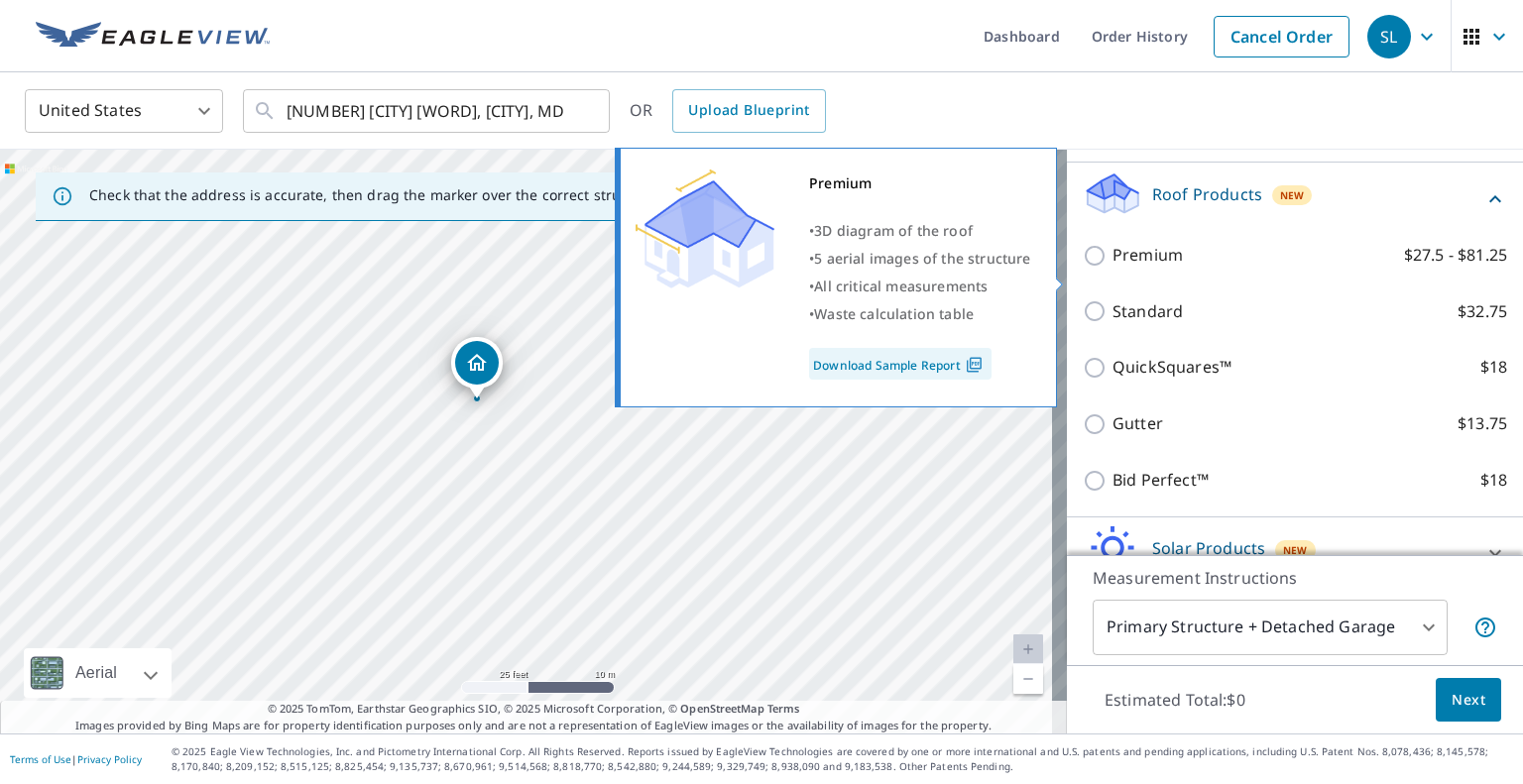click on "Premium" at bounding box center (1147, 255) 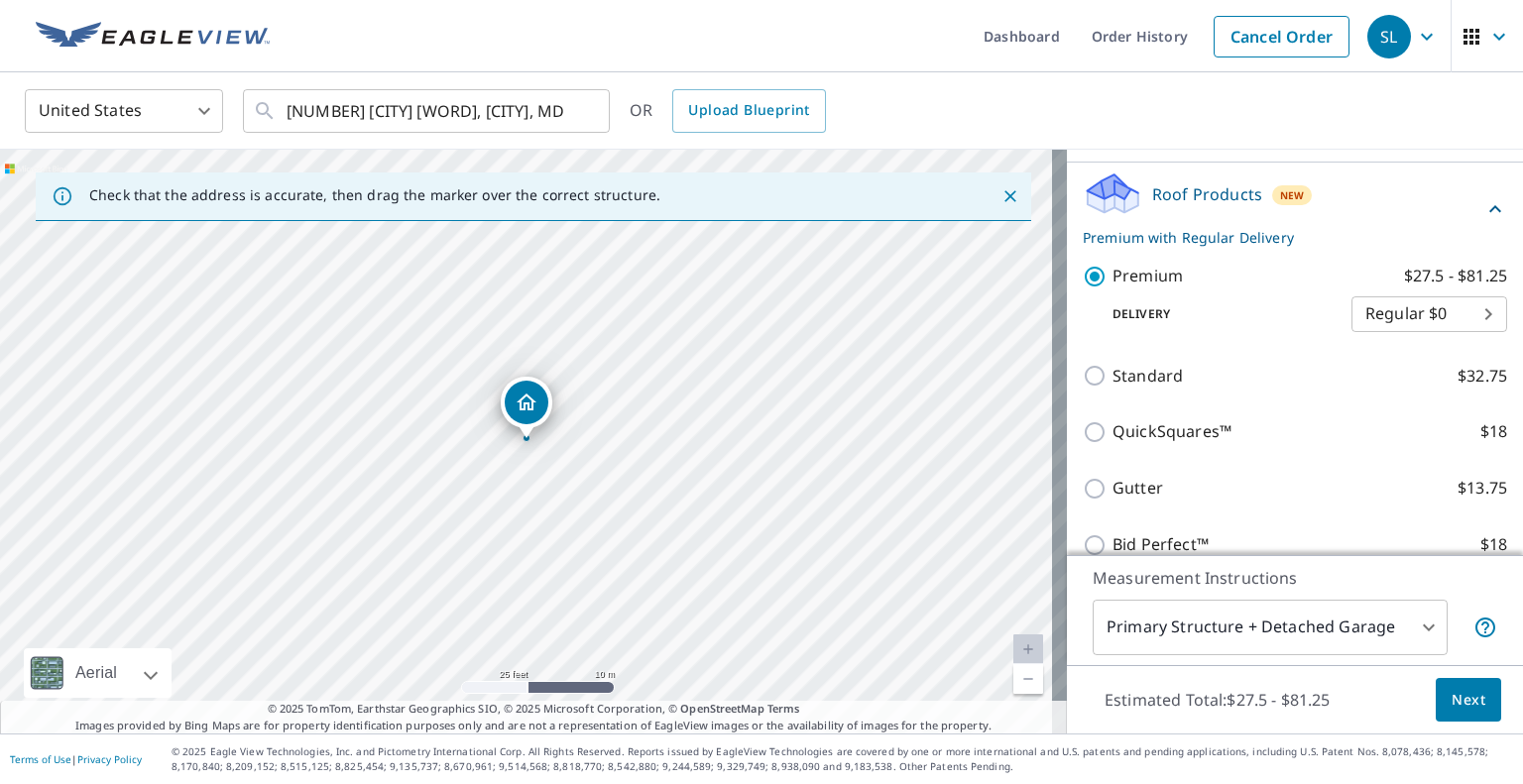 click on "Next" at bounding box center (1468, 700) 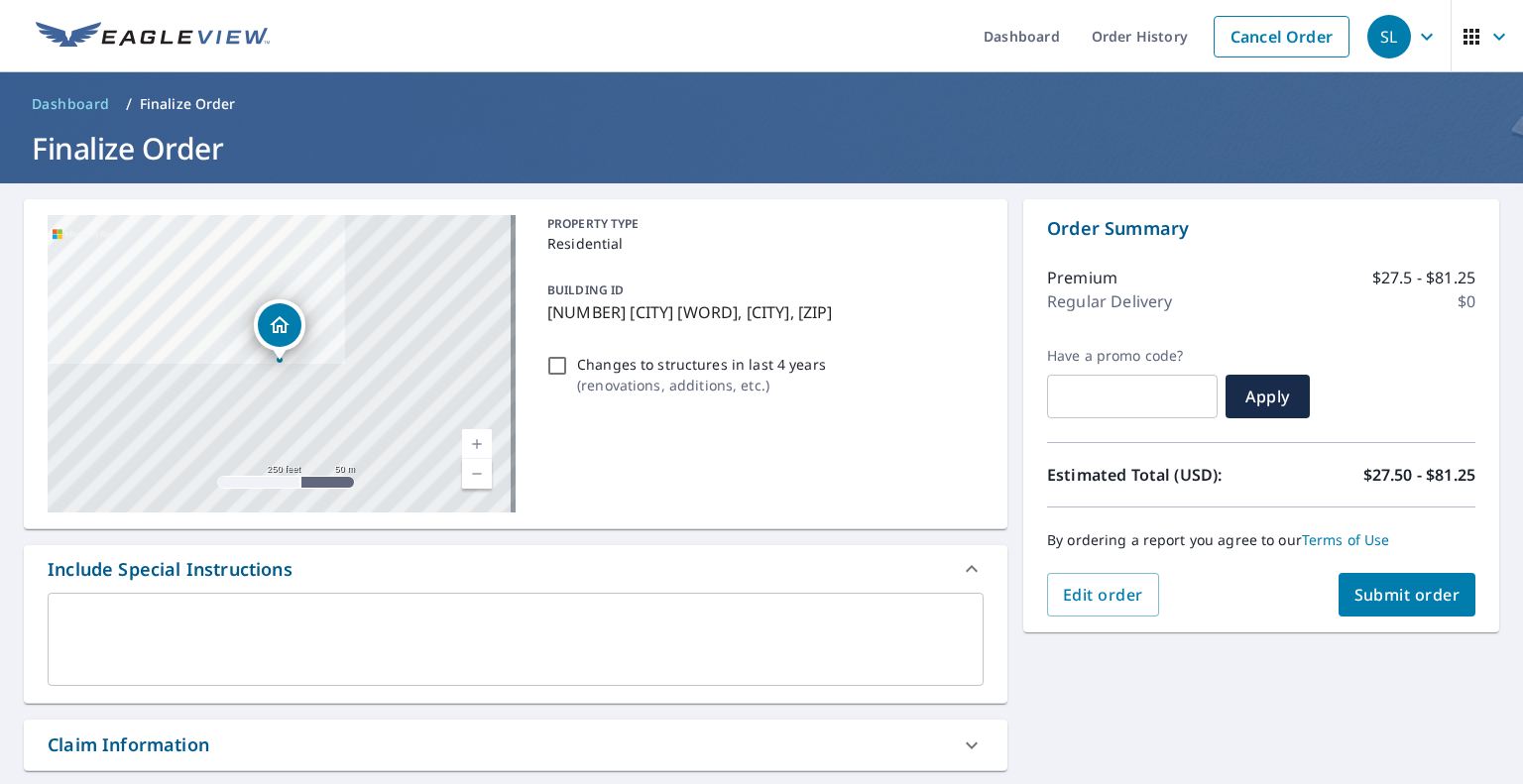 click on "Submit order" at bounding box center (1407, 595) 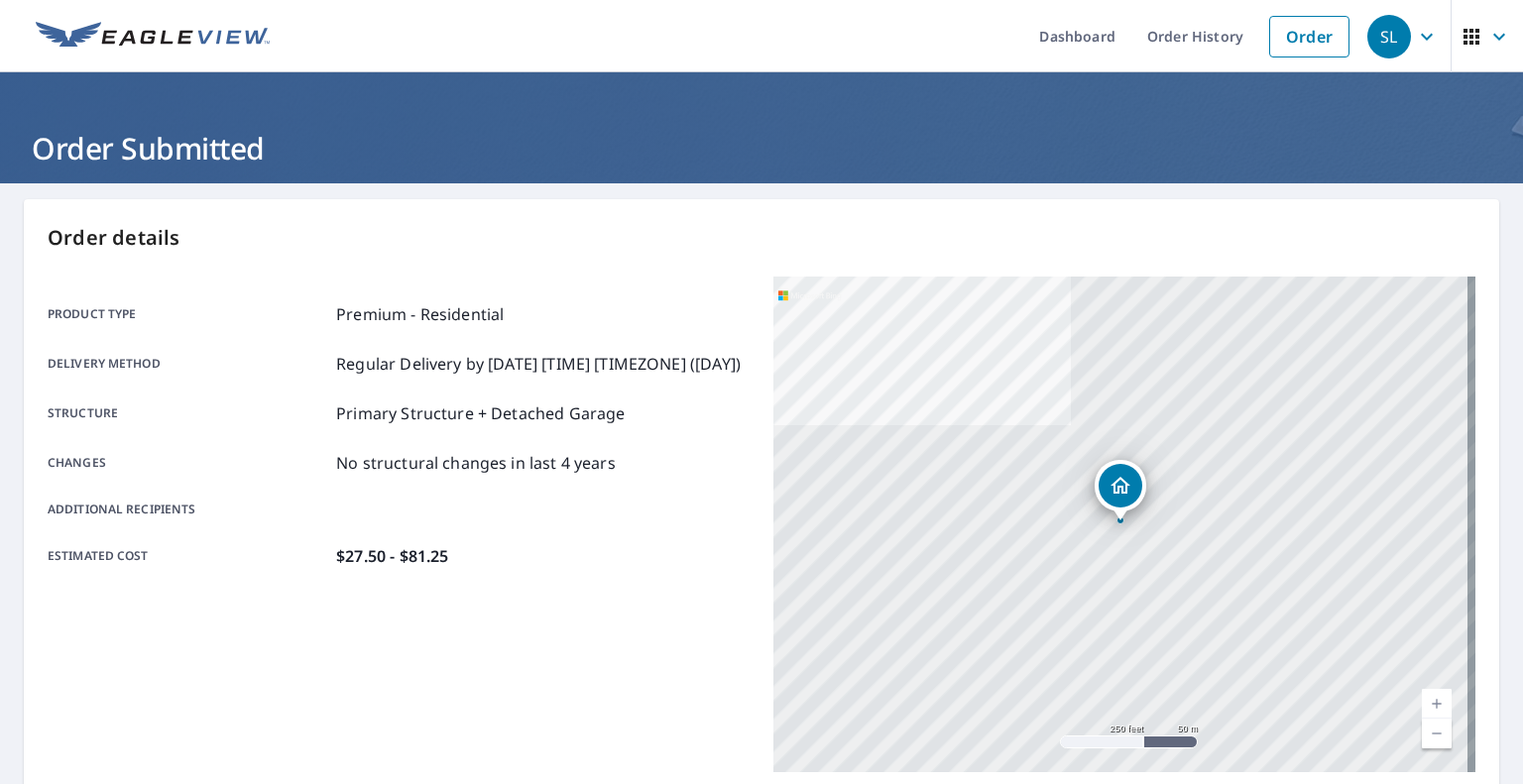 scroll, scrollTop: 381, scrollLeft: 0, axis: vertical 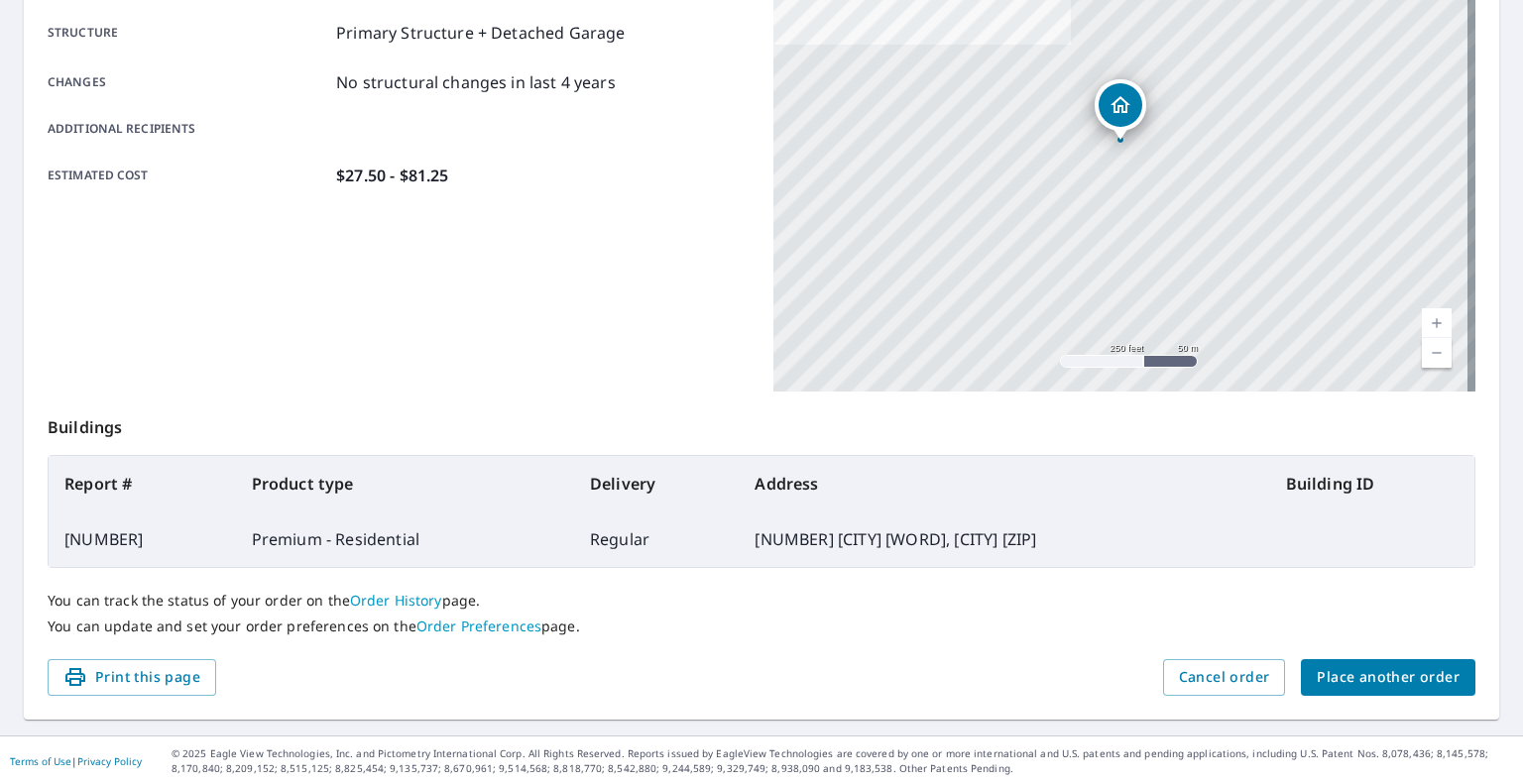 click on "Place another order" at bounding box center (1388, 677) 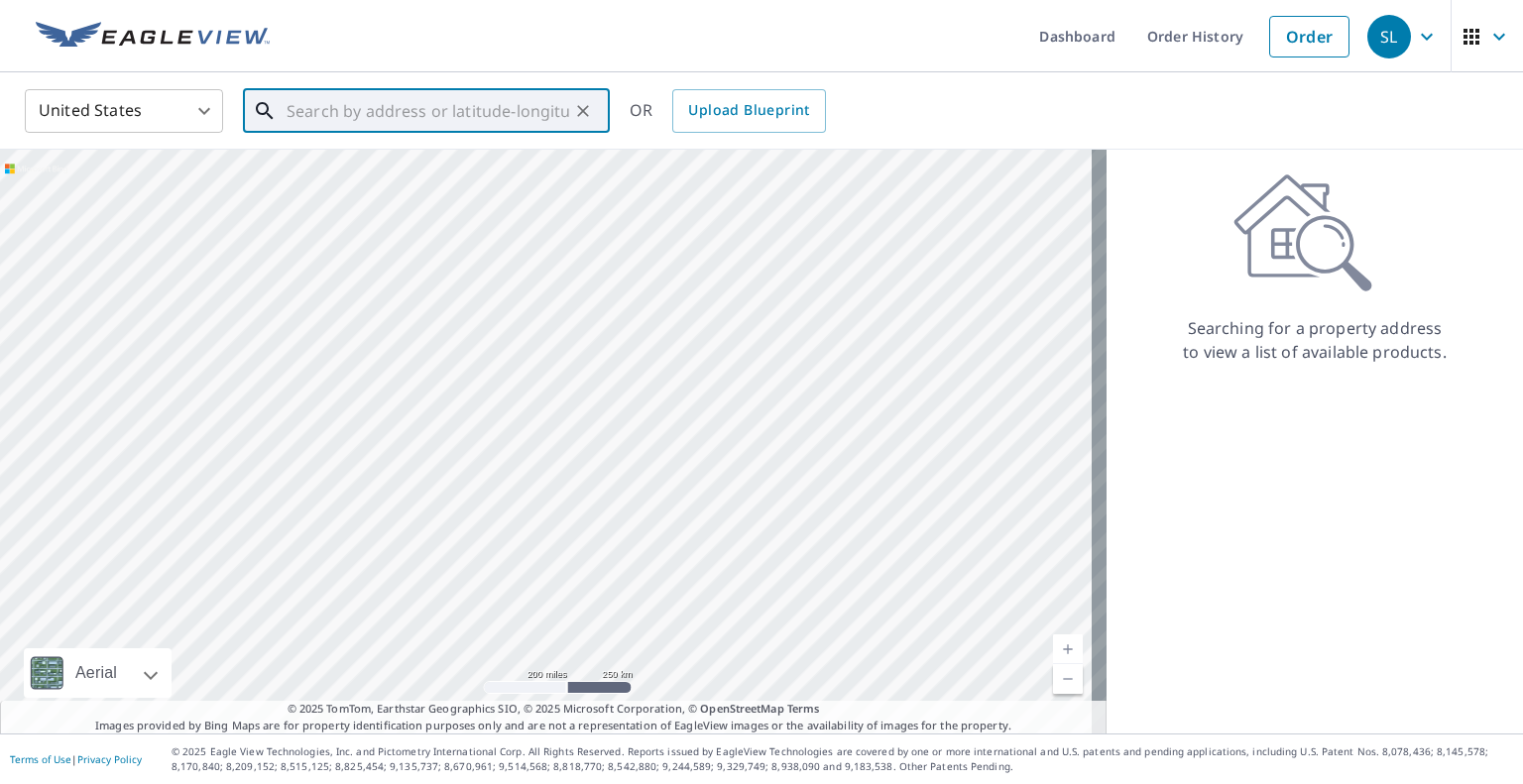 click at bounding box center (427, 111) 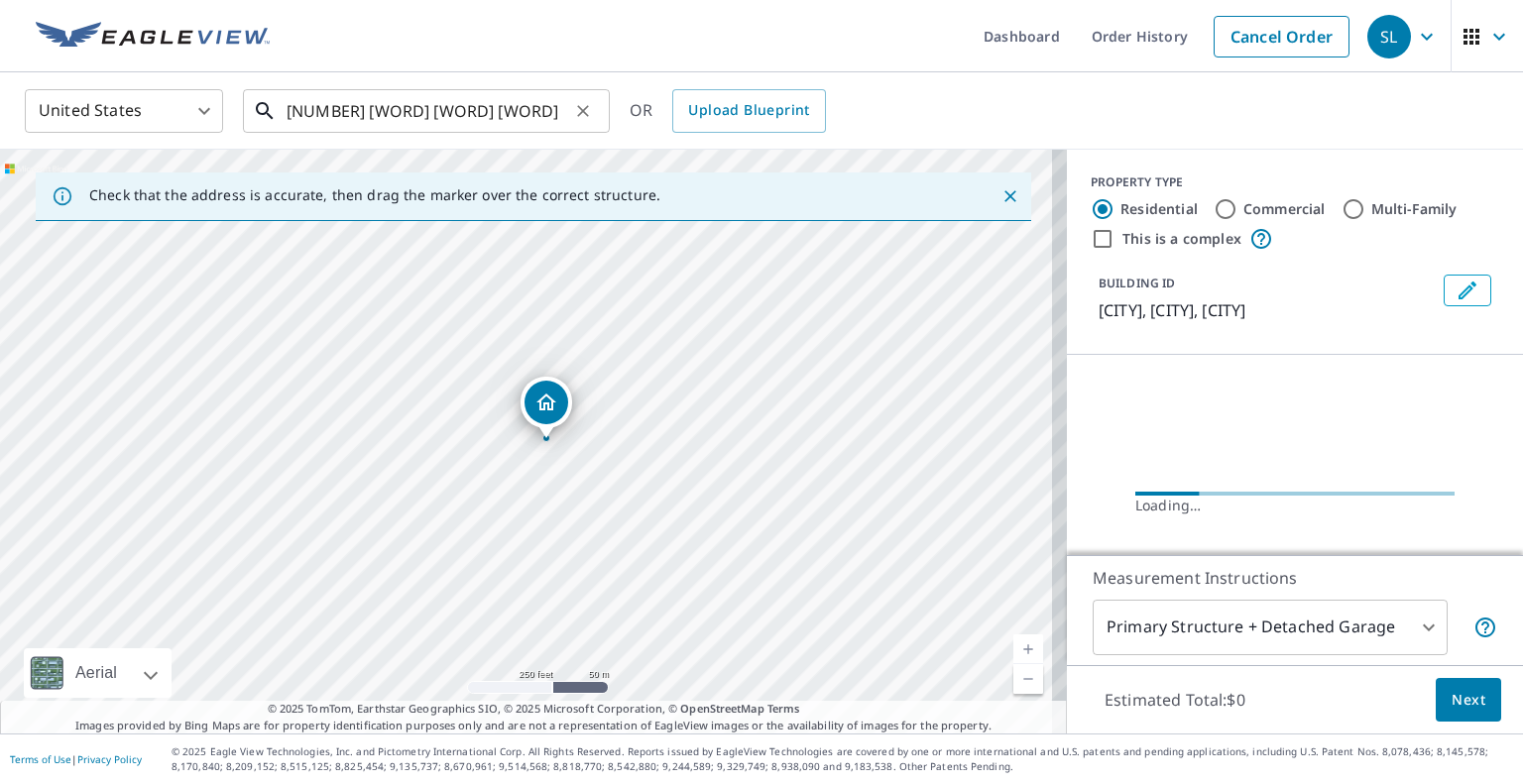 click on "[NUMBER] [WORD] [WORD] [WORD]" at bounding box center [427, 111] 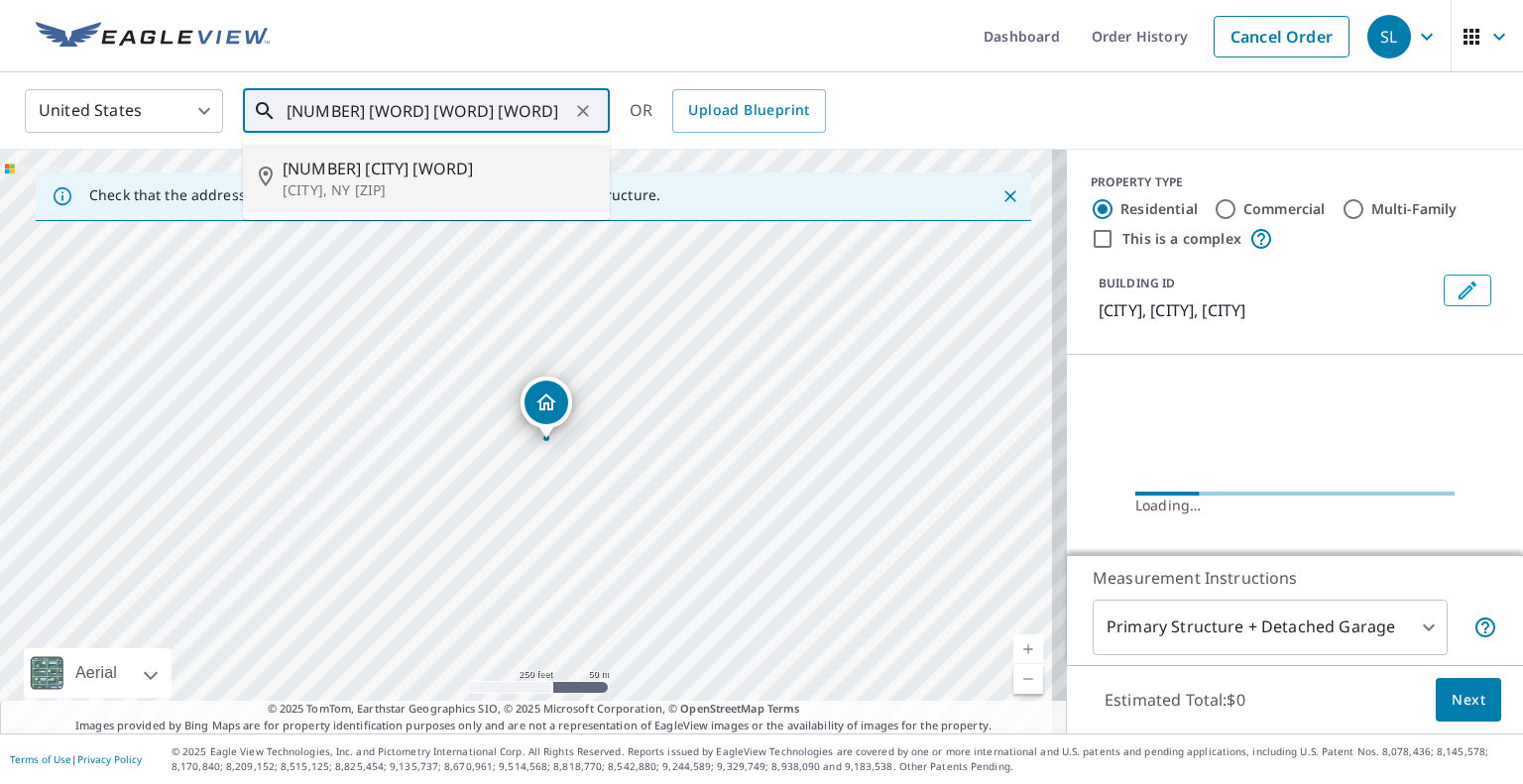 click on "[NUMBER] [WORD] [WORD] [WORD]" at bounding box center [427, 111] 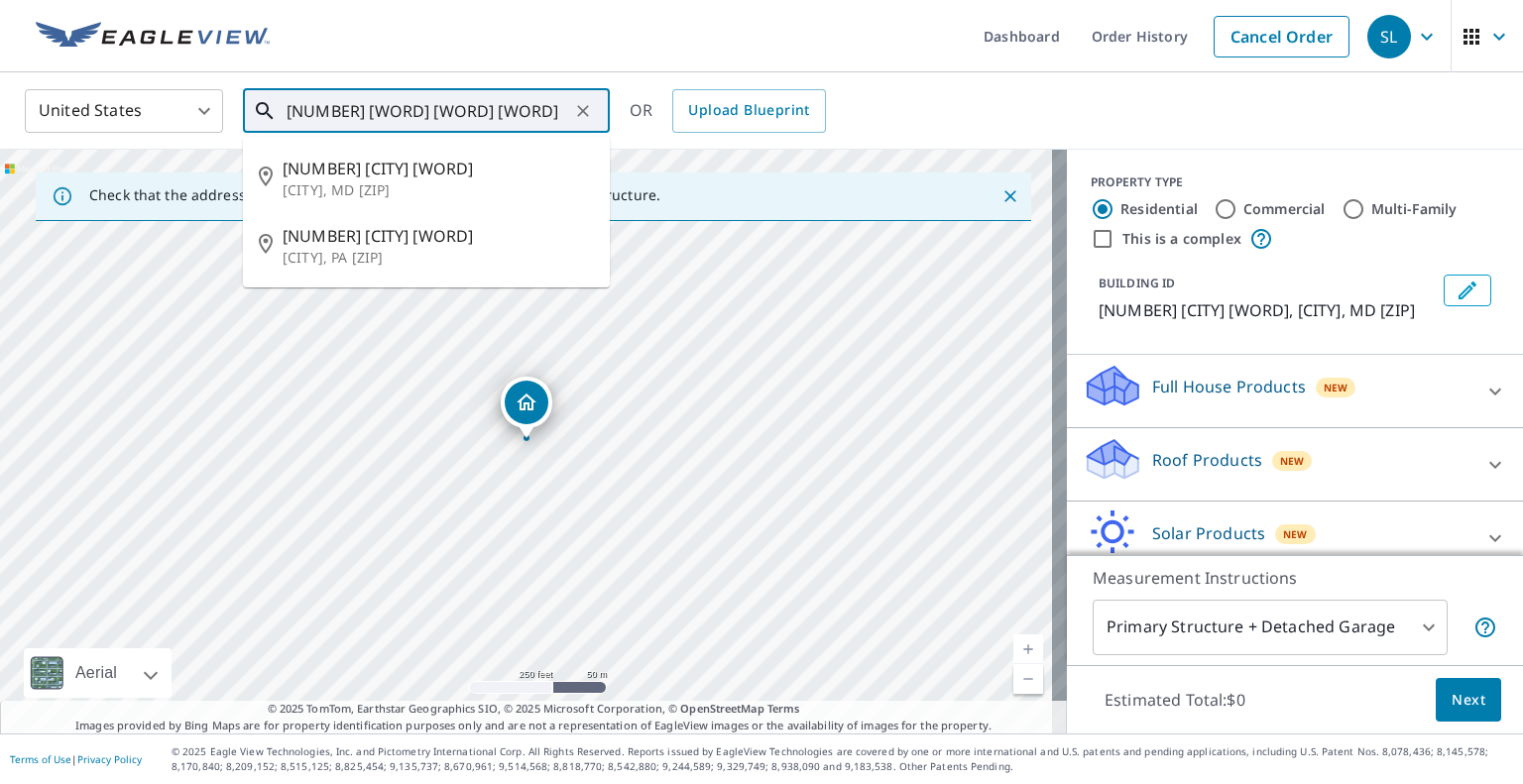 click on "[NUMBER] [WORD] [WORD] [WORD]" at bounding box center (427, 111) 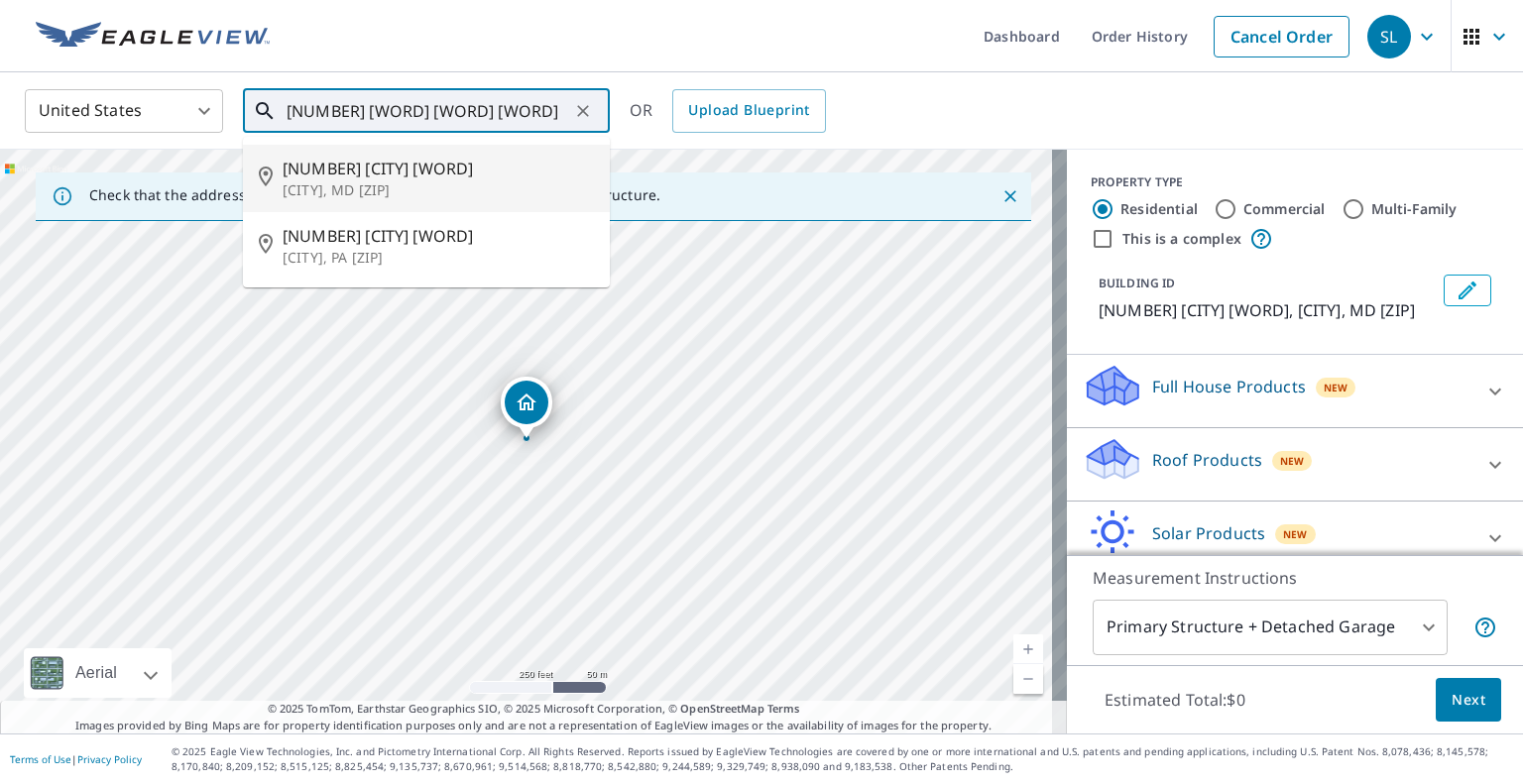 click on "[CITY], MD [ZIP]" at bounding box center [438, 190] 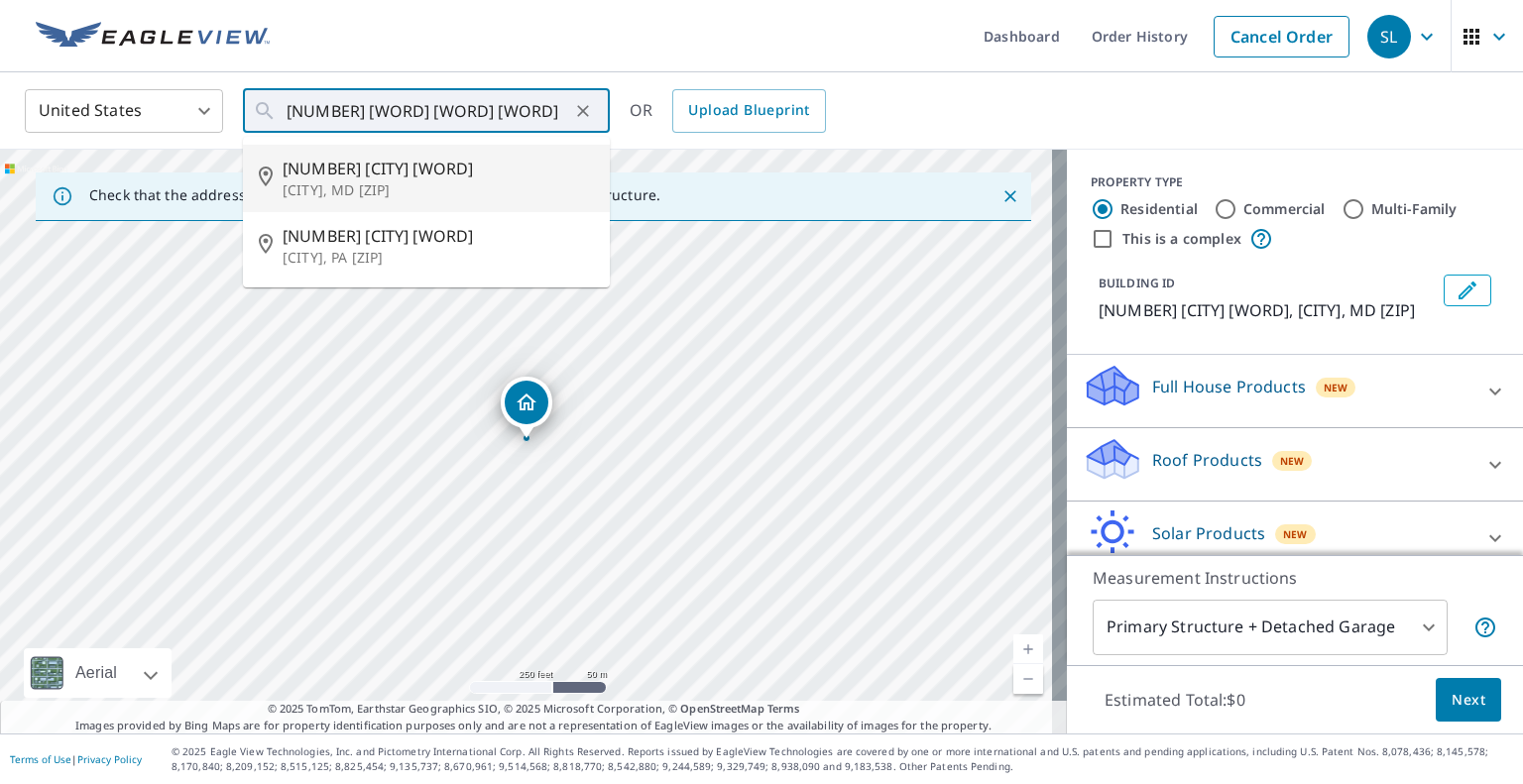 type on "[NUMBER] [CITY] [WORD] [CITY], MD [ZIP]" 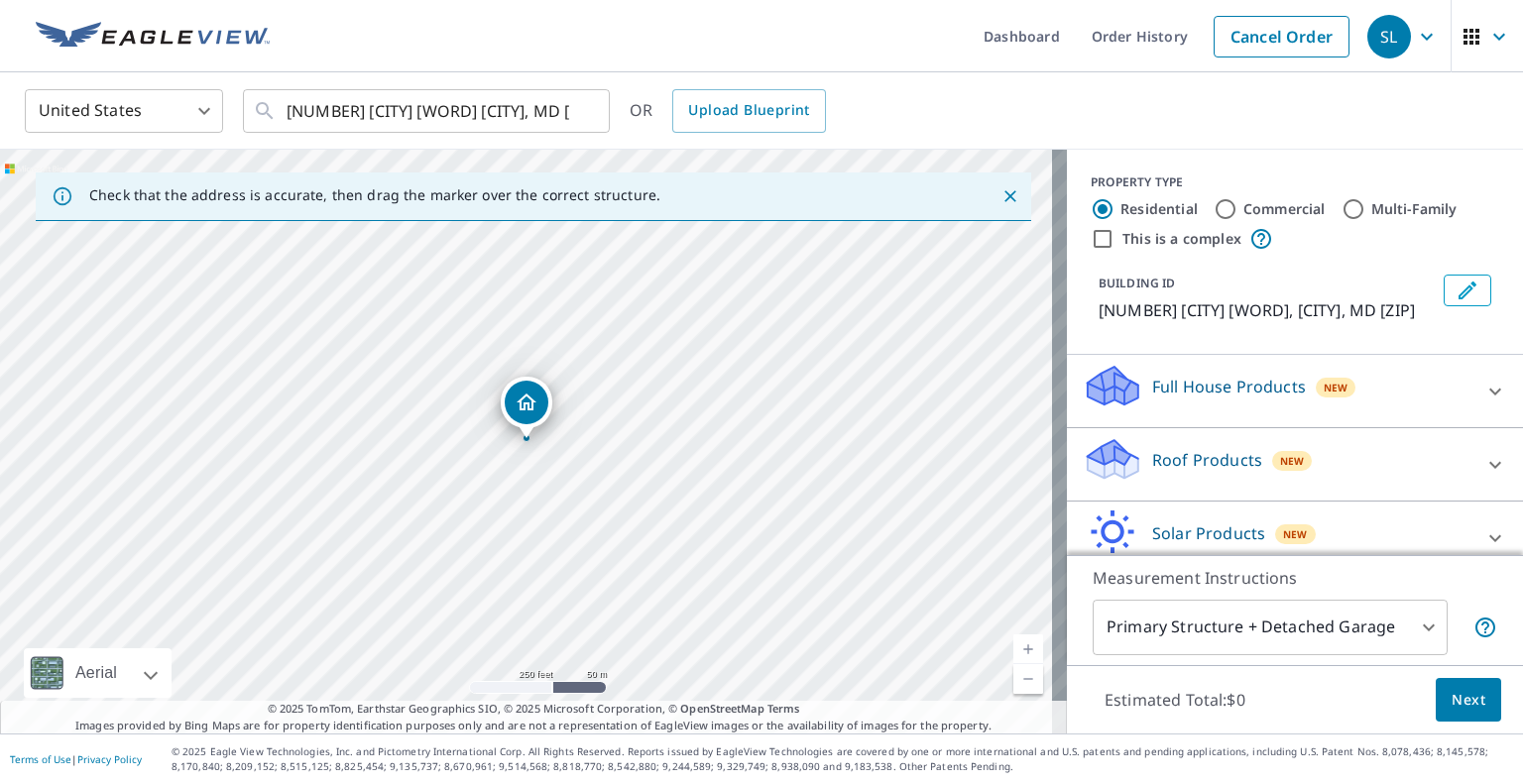click on "Roof Products" at bounding box center (1207, 460) 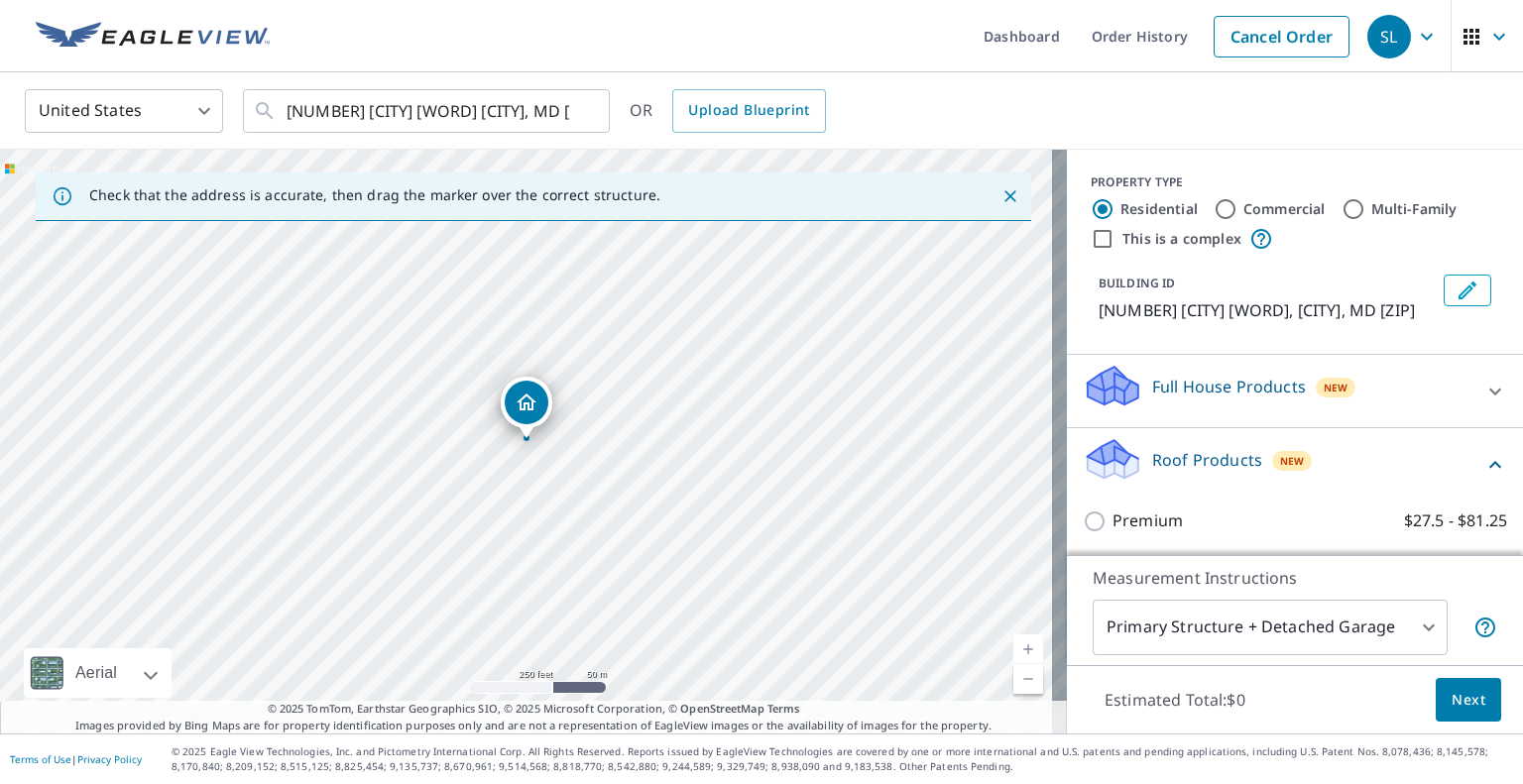 scroll, scrollTop: 212, scrollLeft: 0, axis: vertical 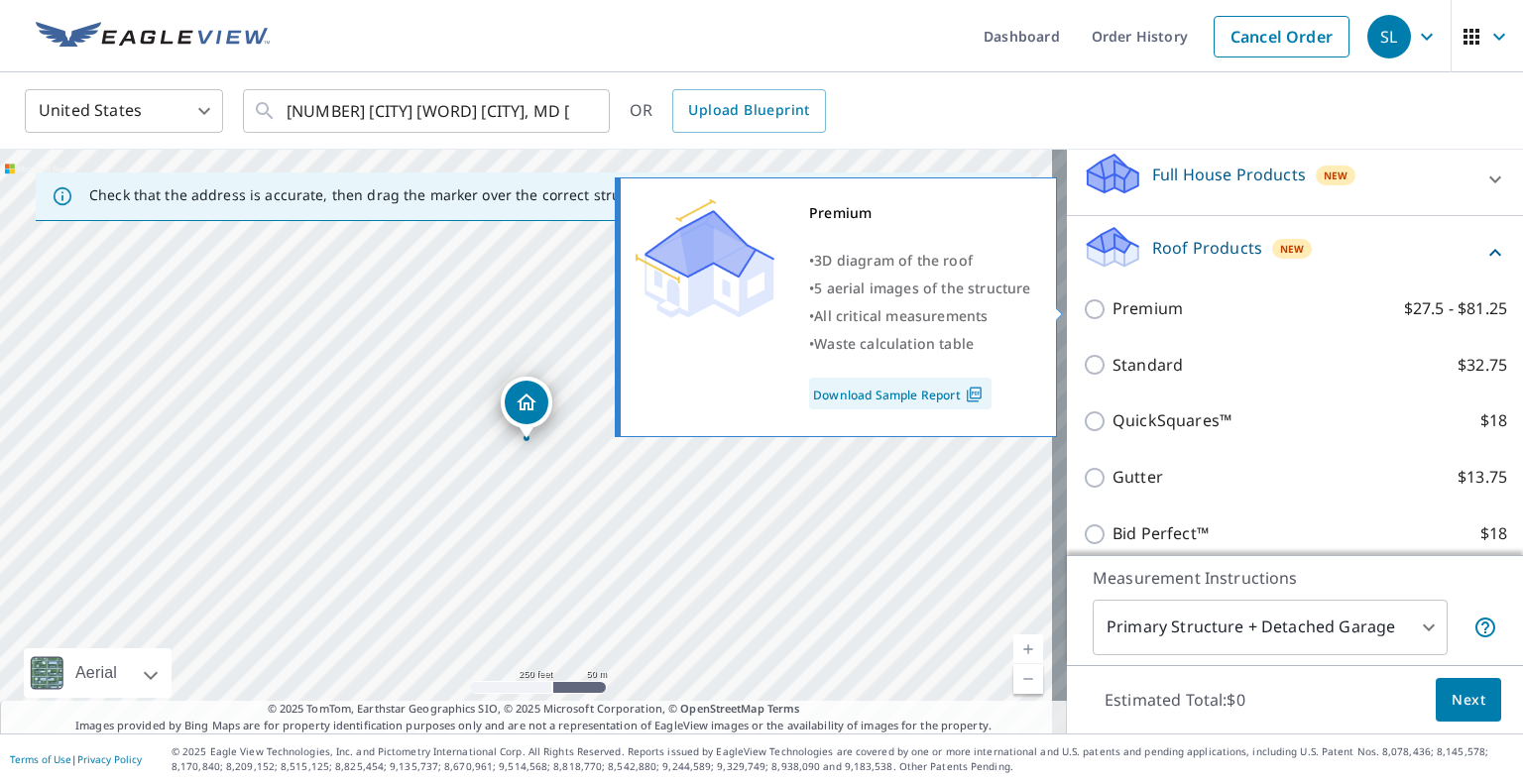 click on "Premium $27.5 - $81.25" at bounding box center (1310, 308) 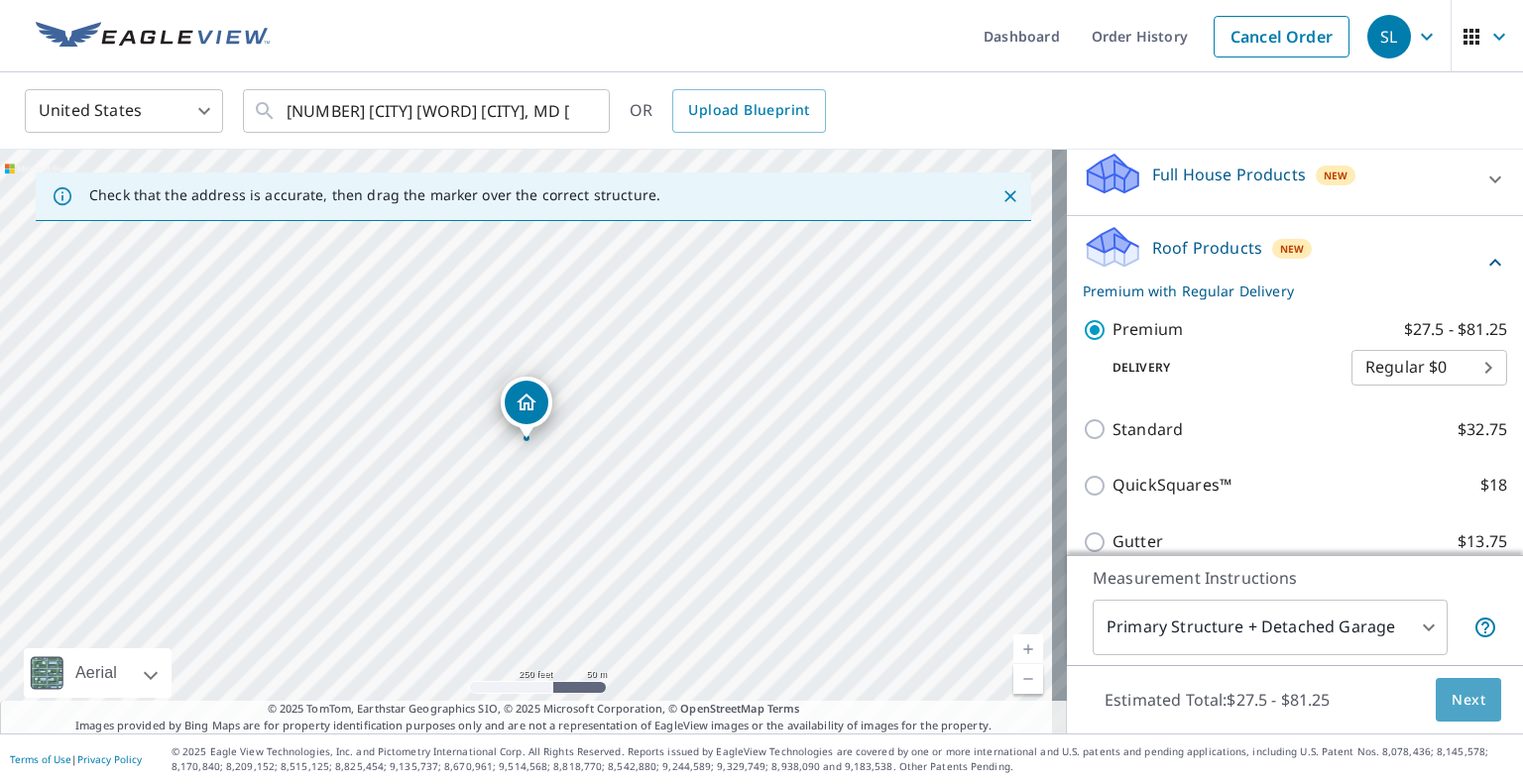 click on "Next" at bounding box center (1468, 700) 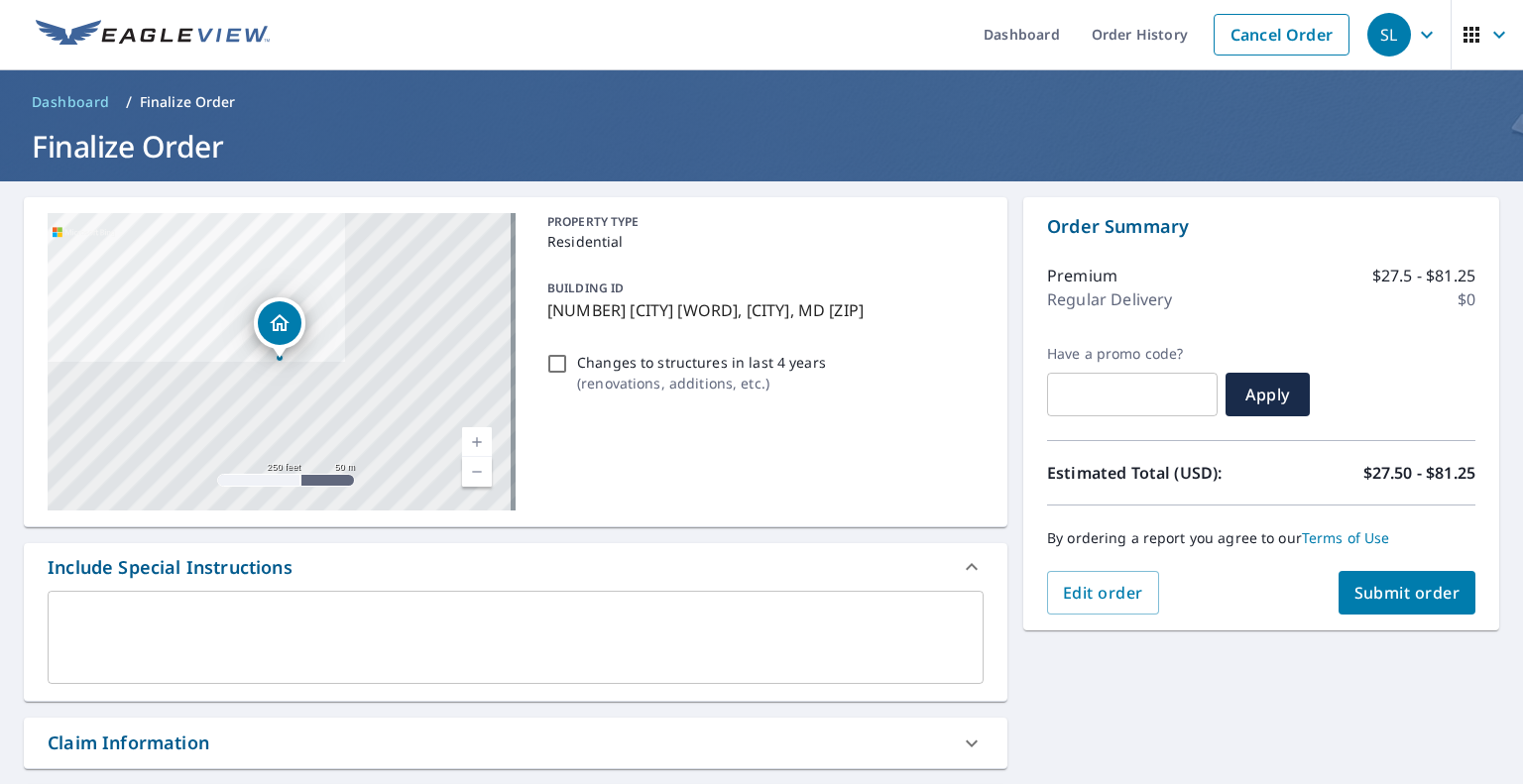 scroll, scrollTop: 0, scrollLeft: 0, axis: both 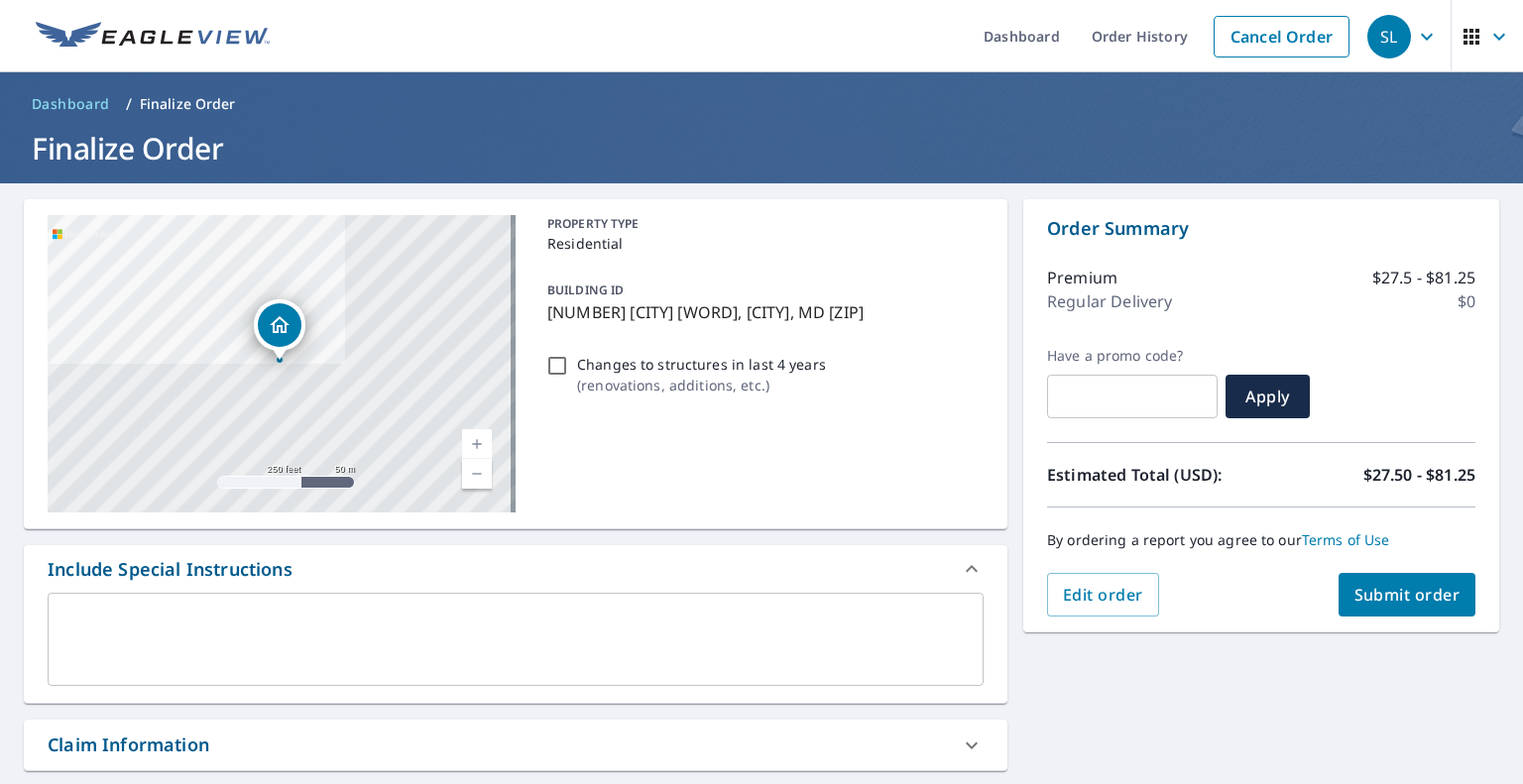 click on "Submit order" at bounding box center (1407, 595) 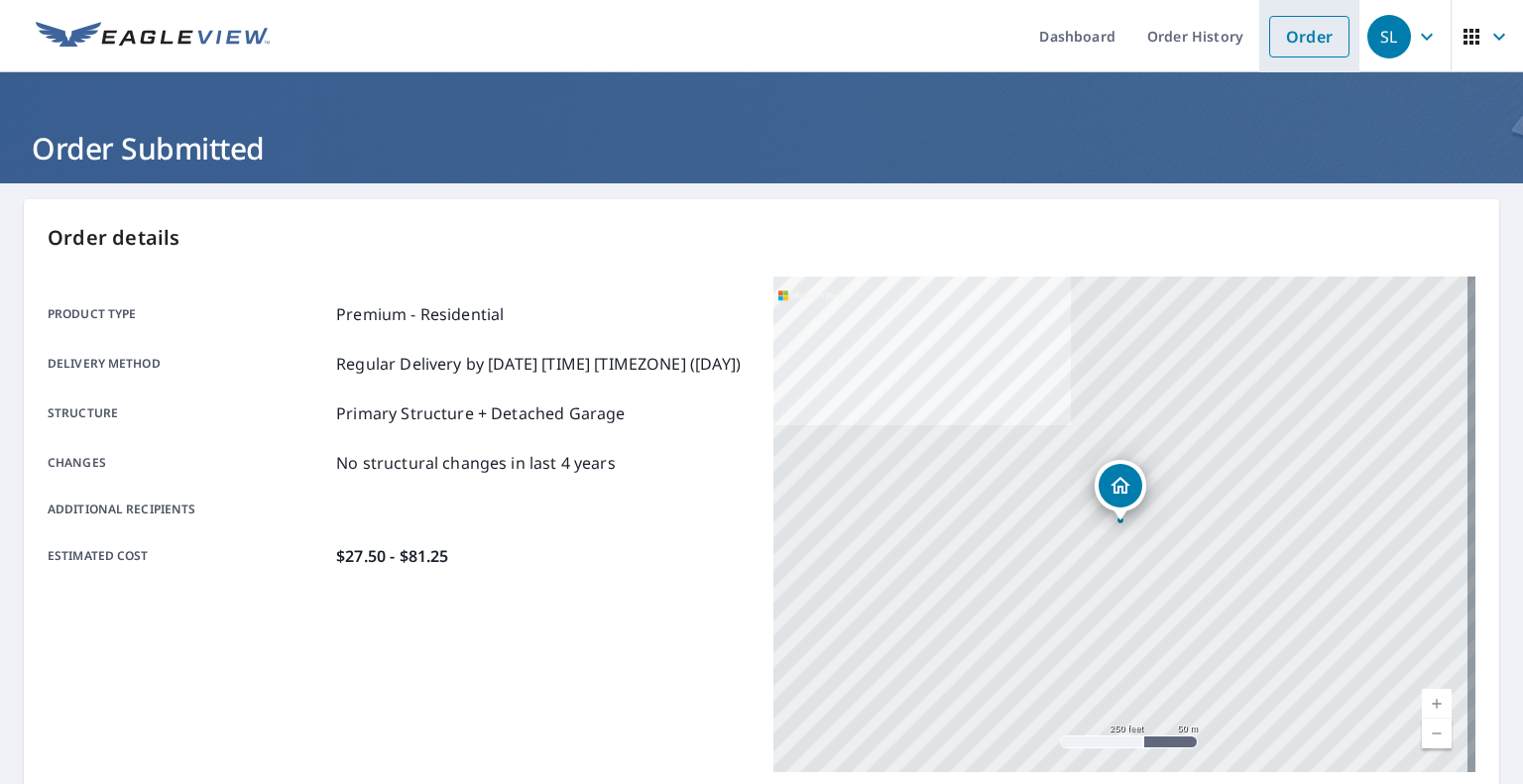 click on "Order" at bounding box center [1309, 37] 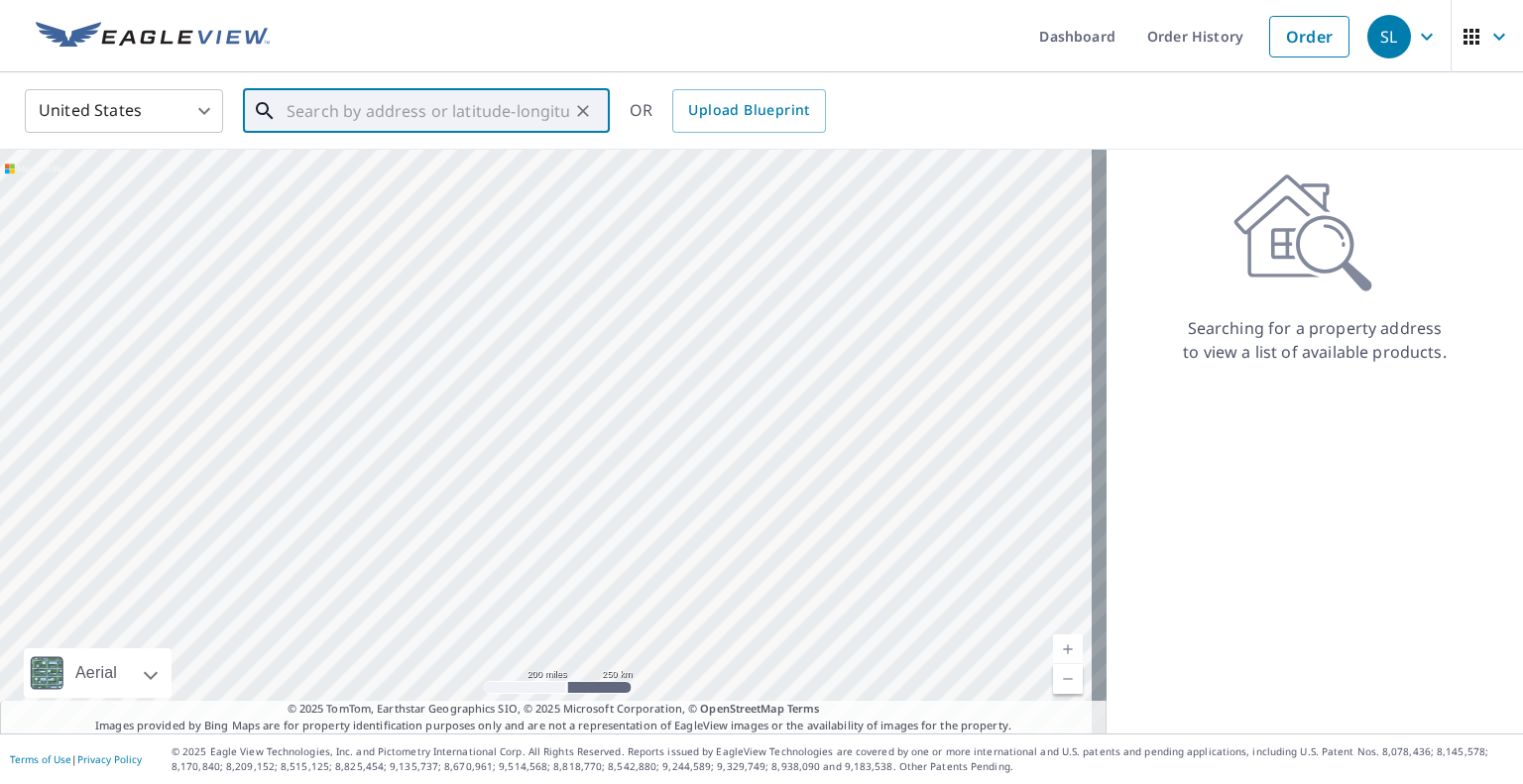 click at bounding box center [427, 111] 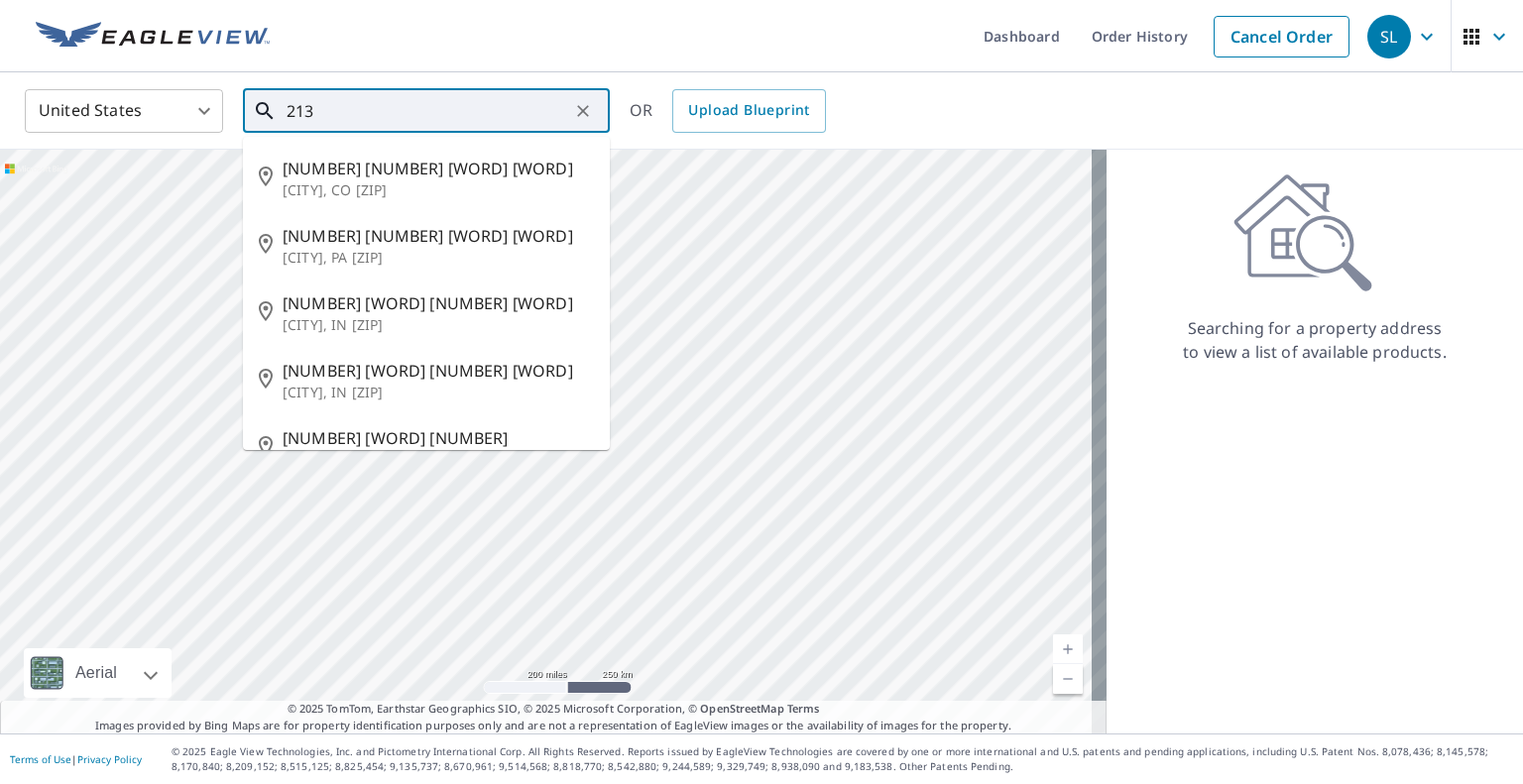 type on "213" 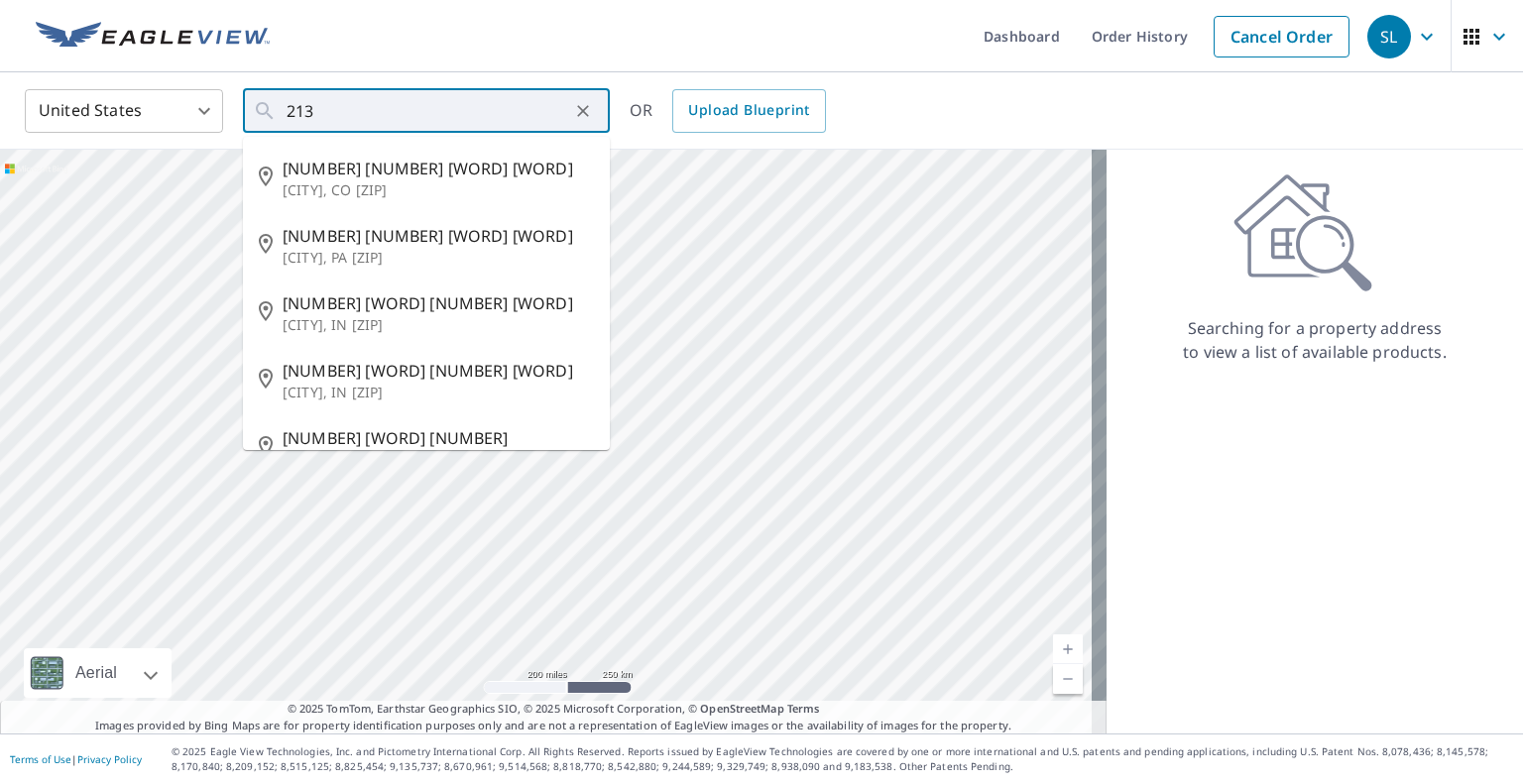 click on "Dashboard Order History Cancel Order" at bounding box center (820, 36) 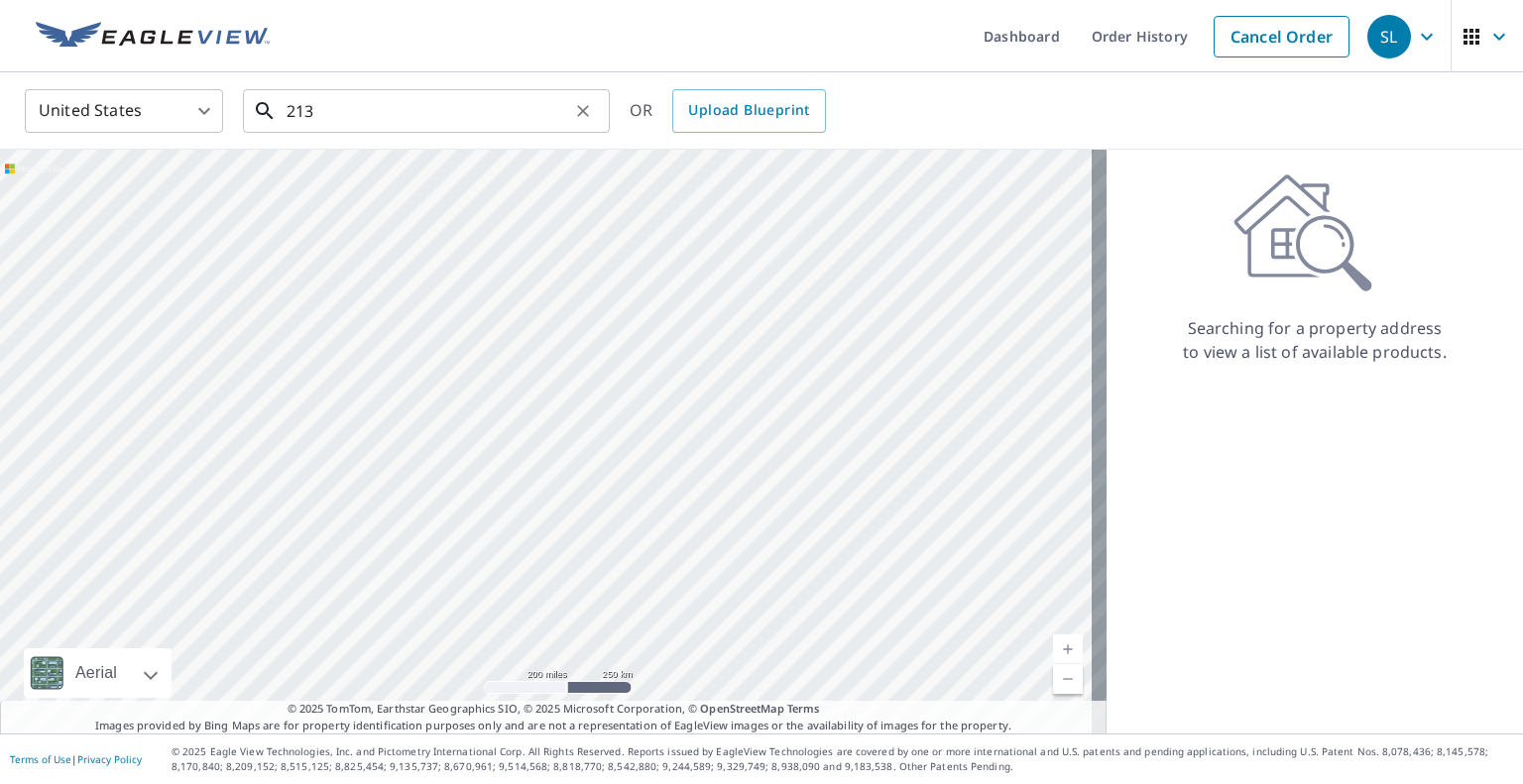 click on "213" at bounding box center (427, 111) 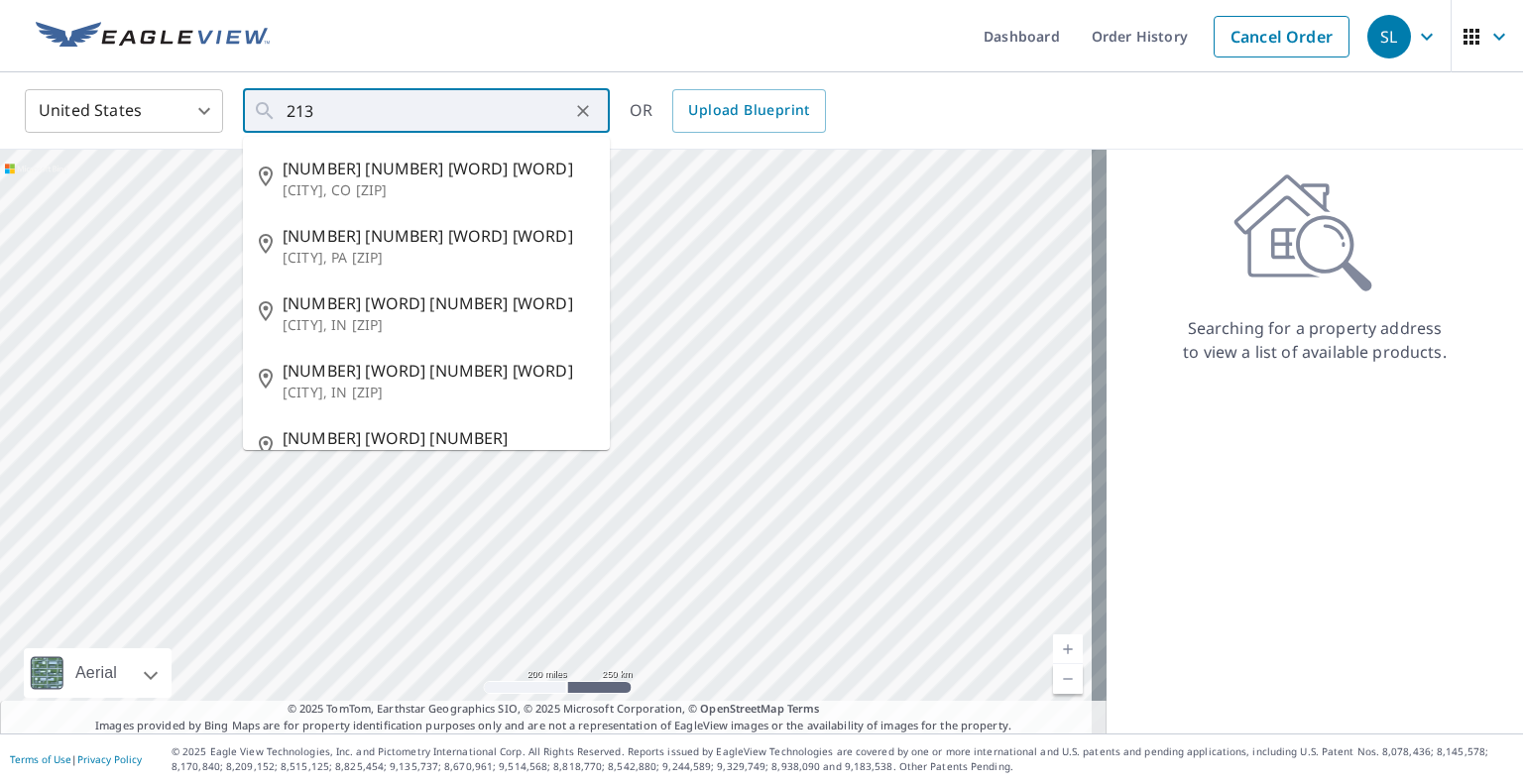 click on "Searching for a property address to view a list of available products." at bounding box center [1315, 269] 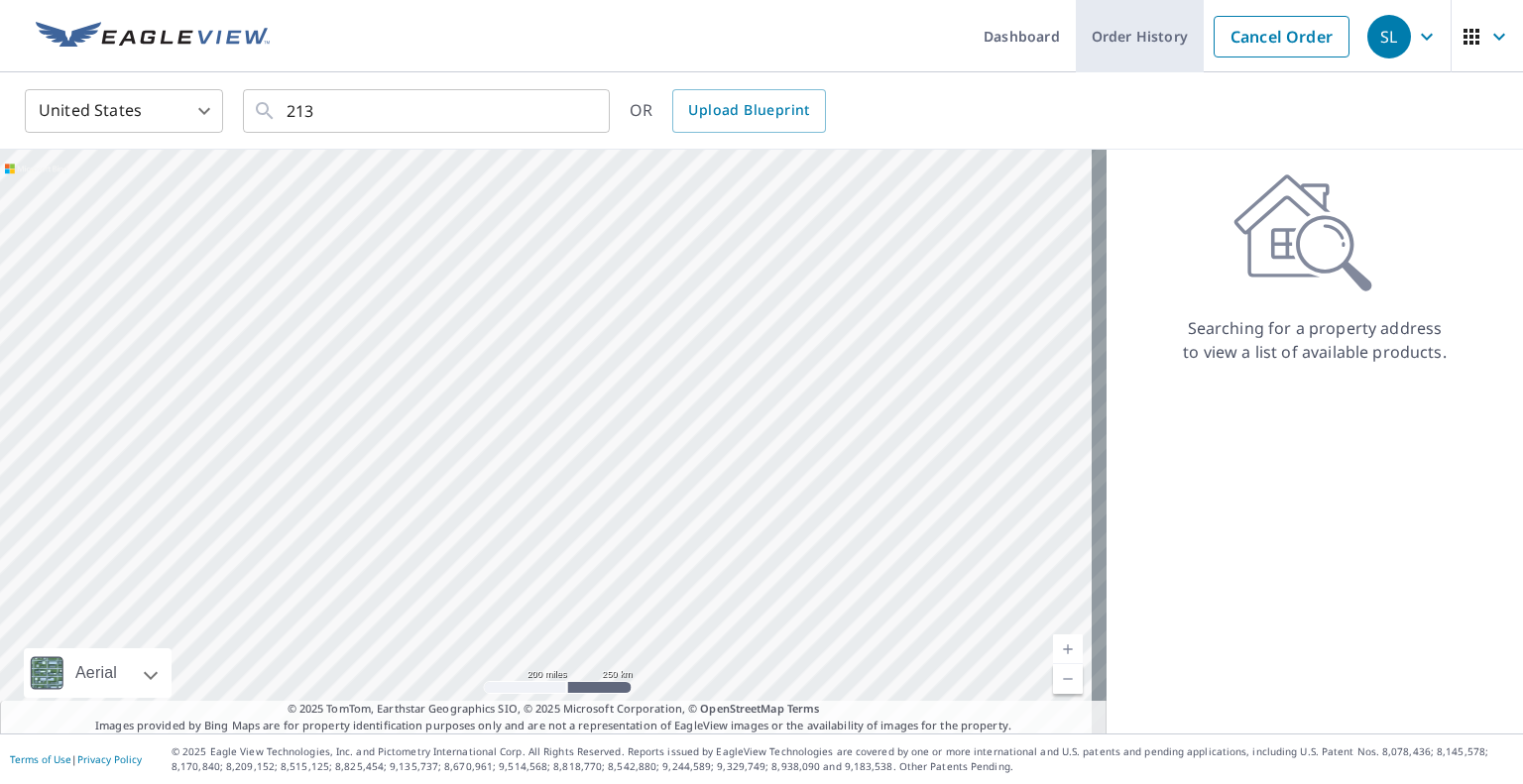 click on "Order History" at bounding box center [1139, 36] 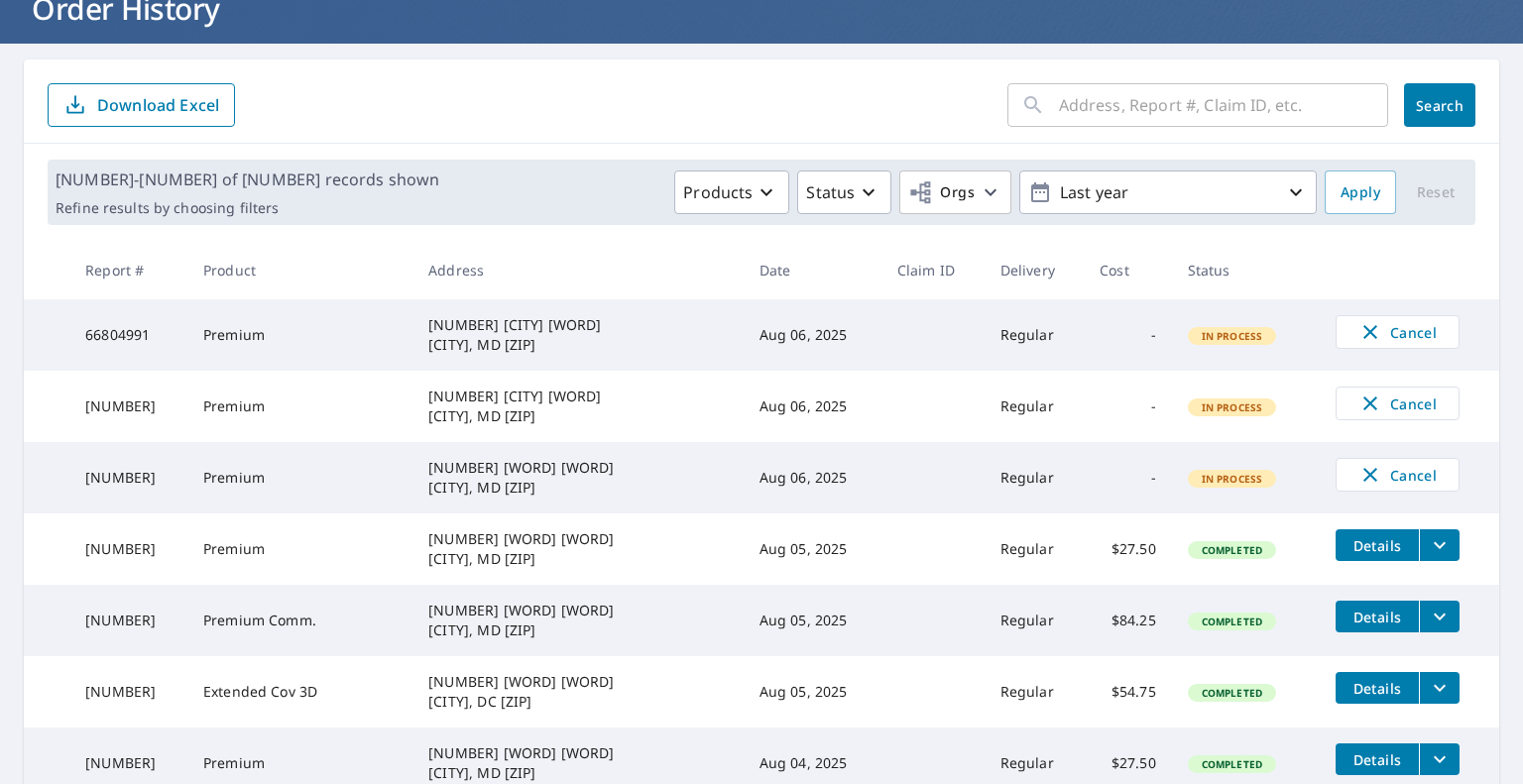 scroll, scrollTop: 134, scrollLeft: 0, axis: vertical 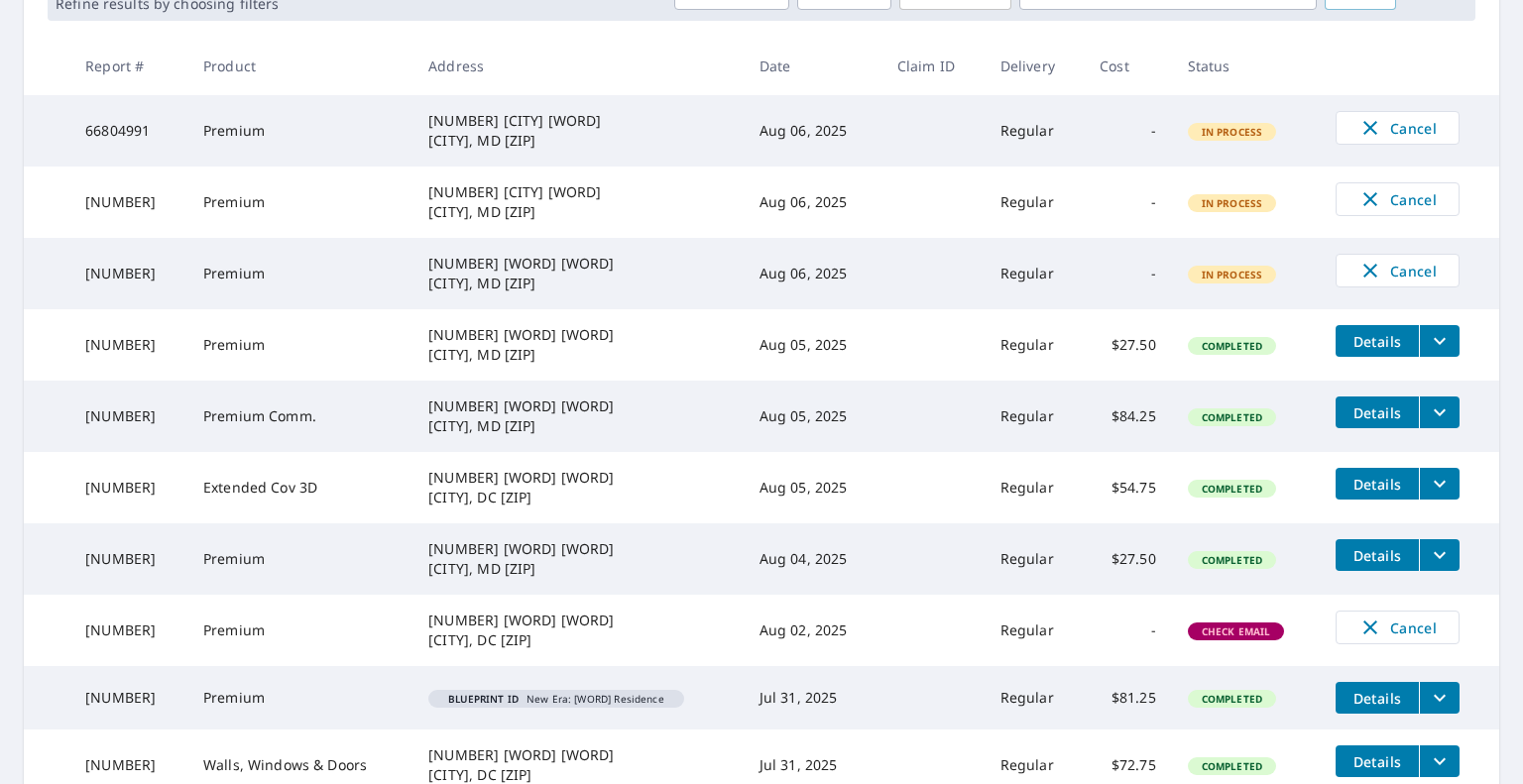 click 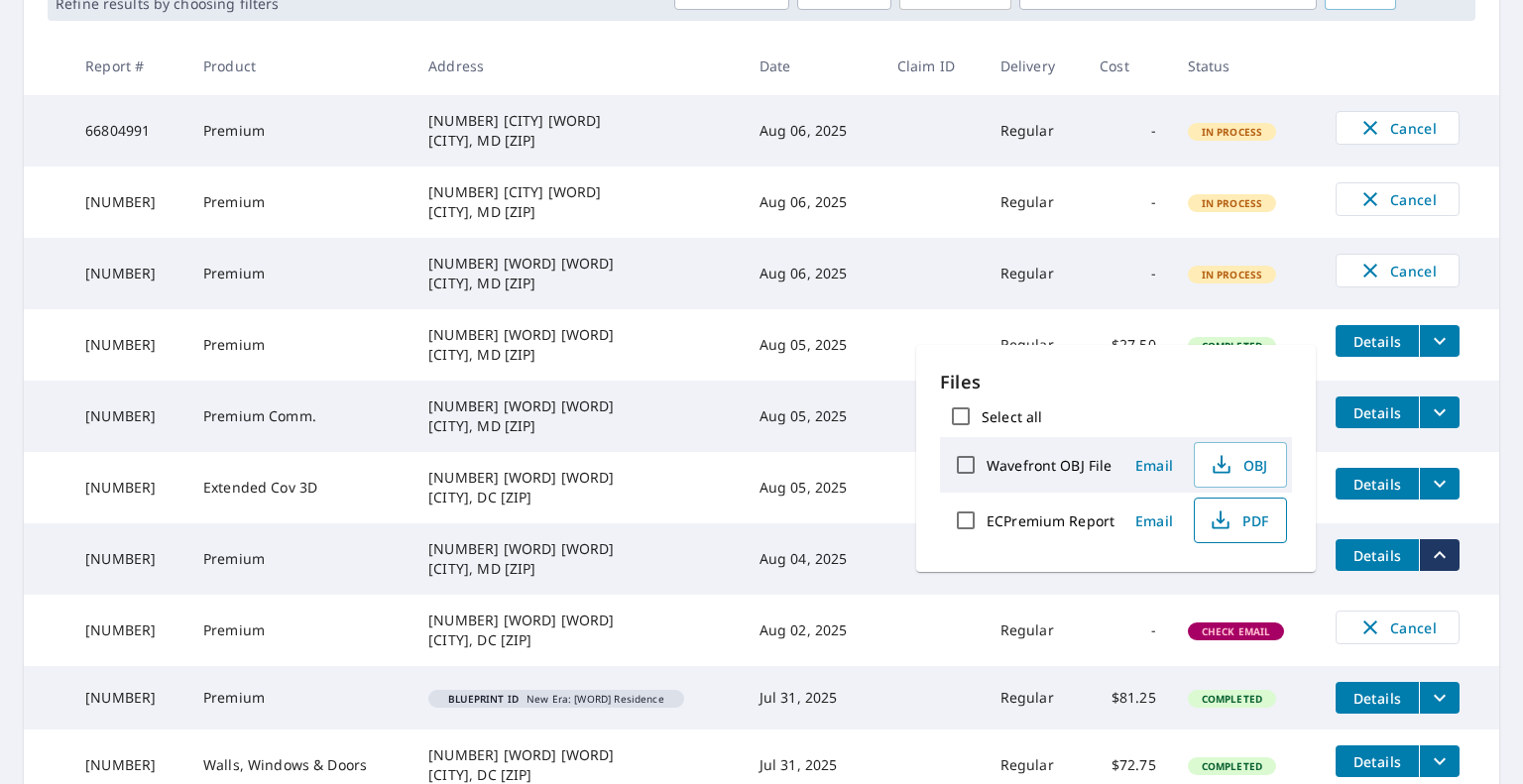 click on "PDF" at bounding box center [1238, 520] 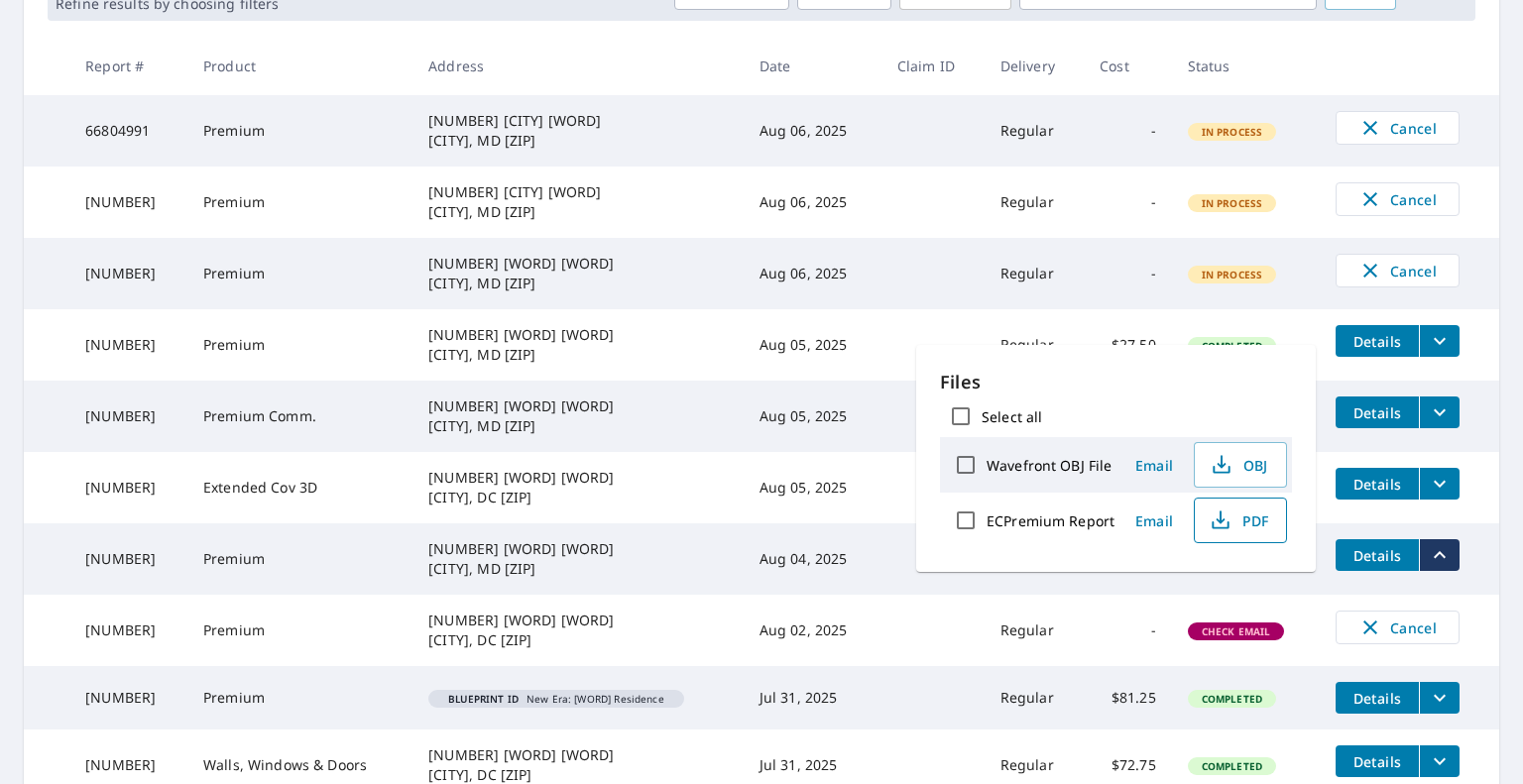click on "PDF" at bounding box center (1238, 520) 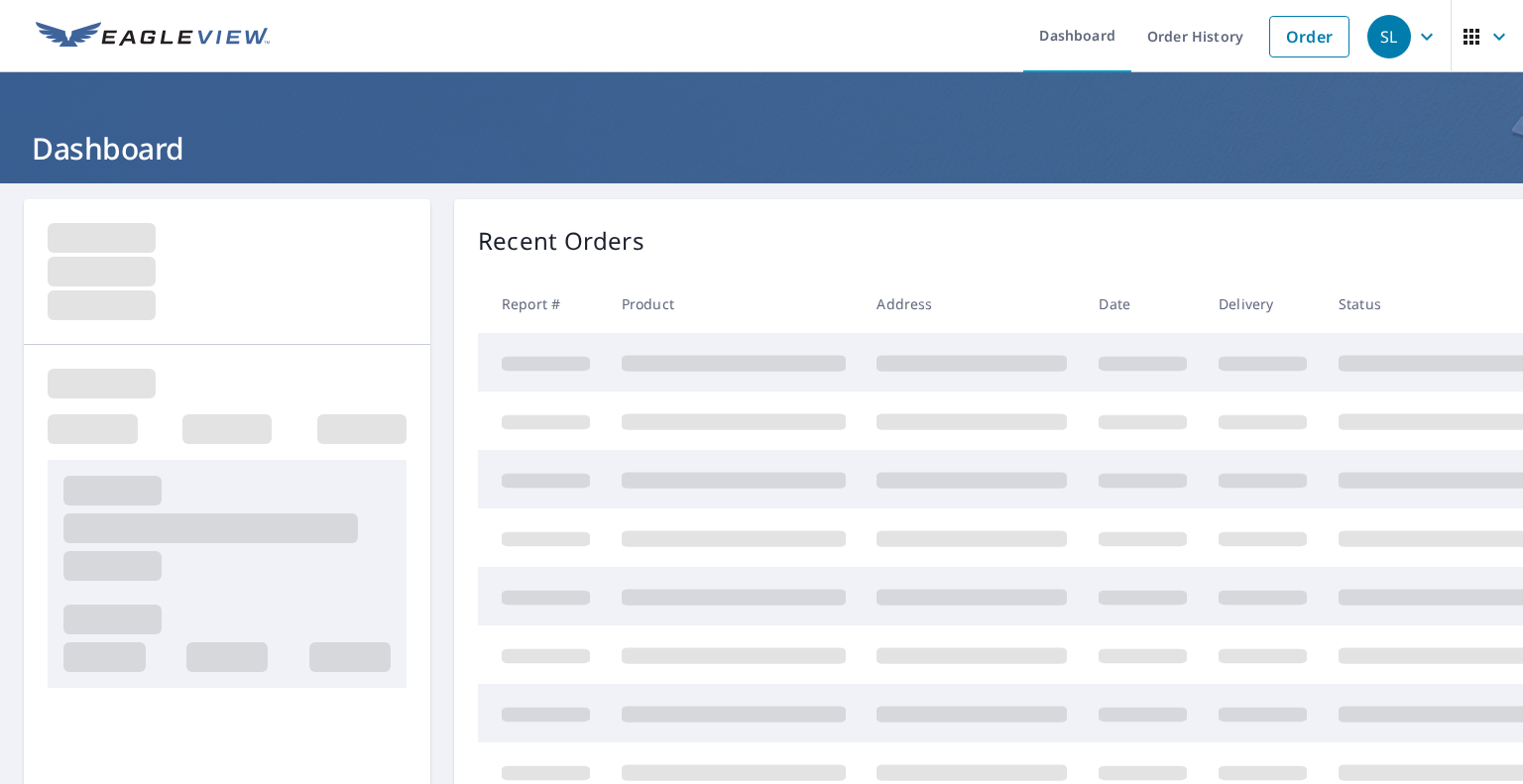 scroll, scrollTop: 0, scrollLeft: 0, axis: both 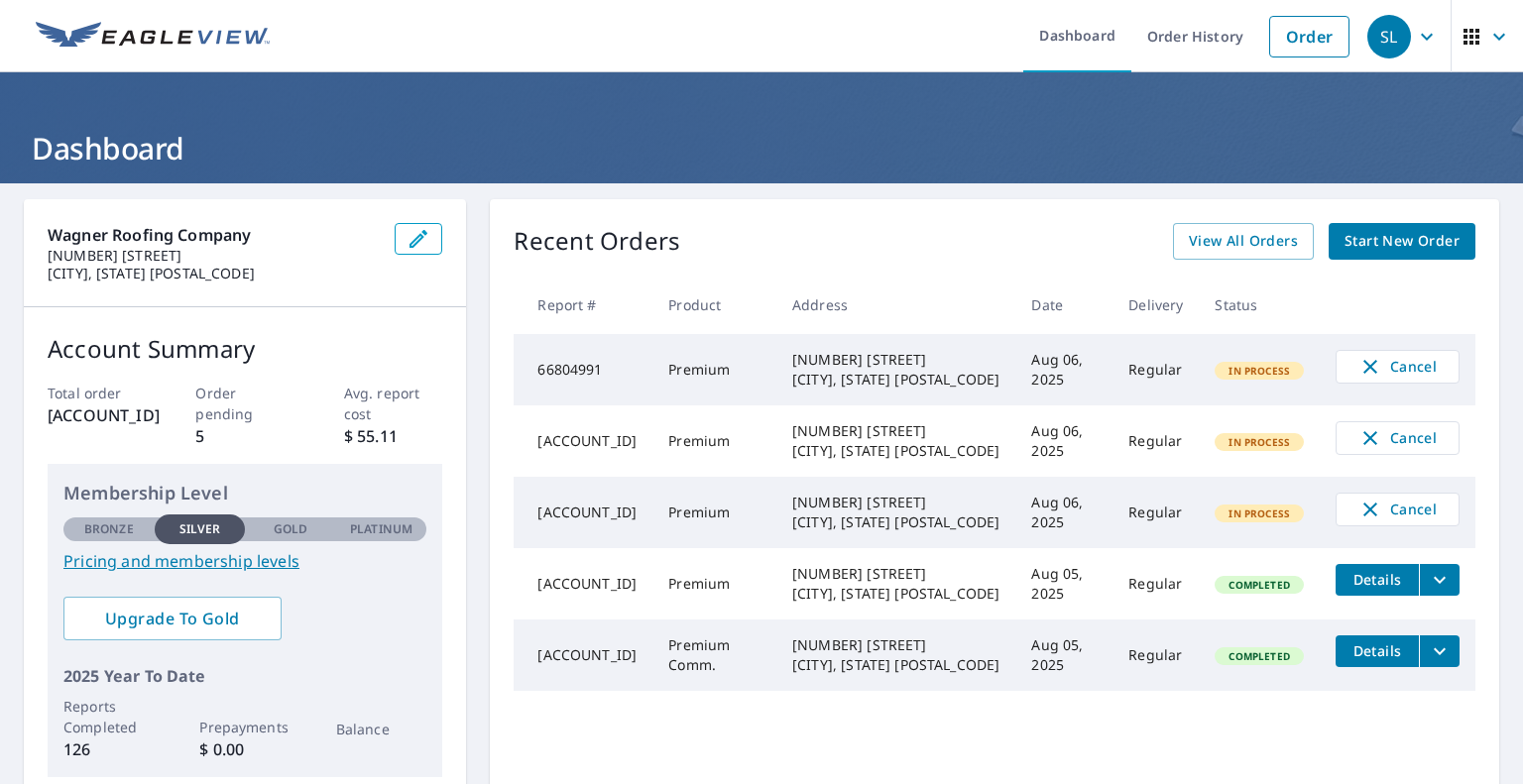 click on "Recent Orders View All Orders Start New Order" at bounding box center [995, 241] 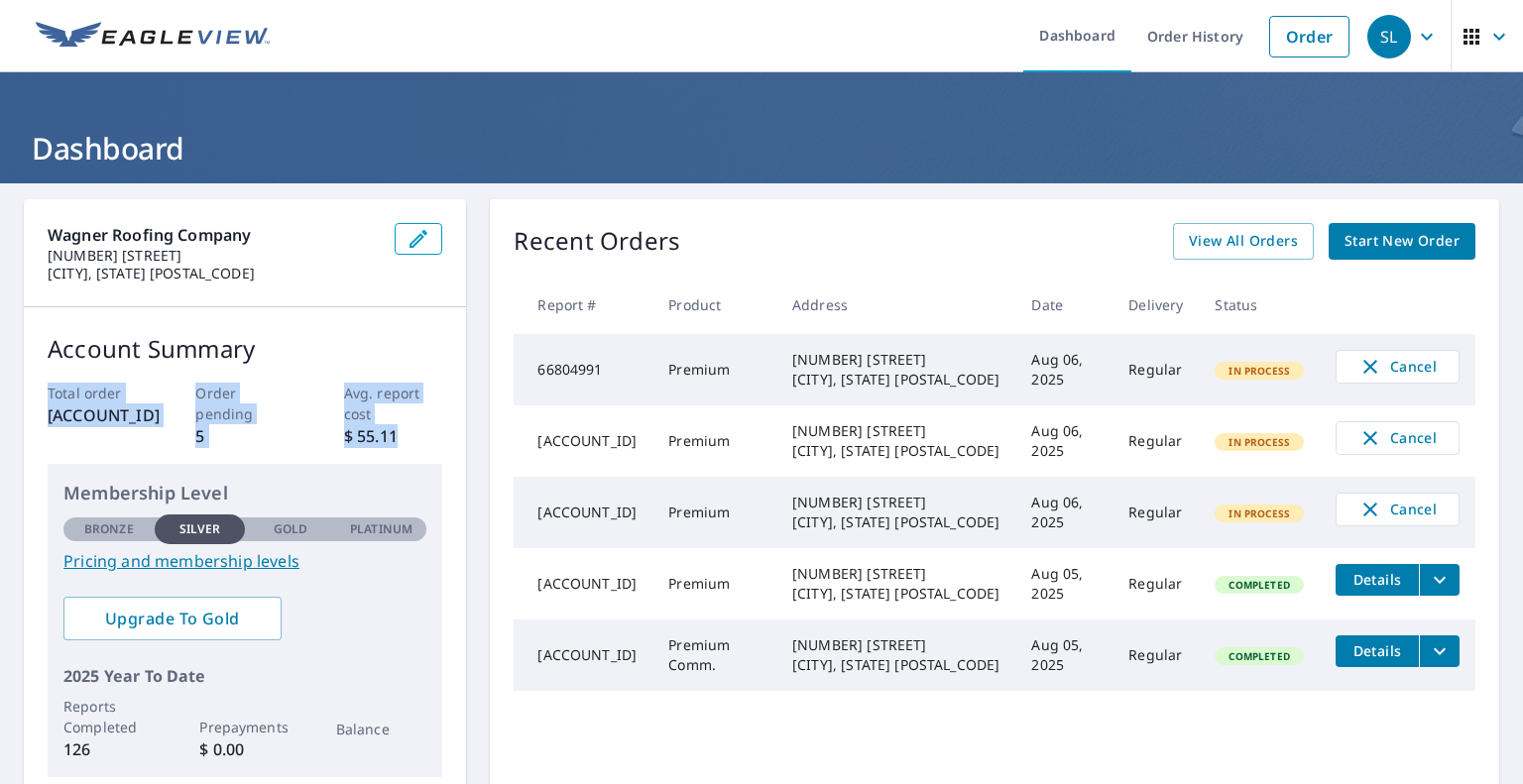 drag, startPoint x: 413, startPoint y: 441, endPoint x: 12, endPoint y: 395, distance: 403.62978 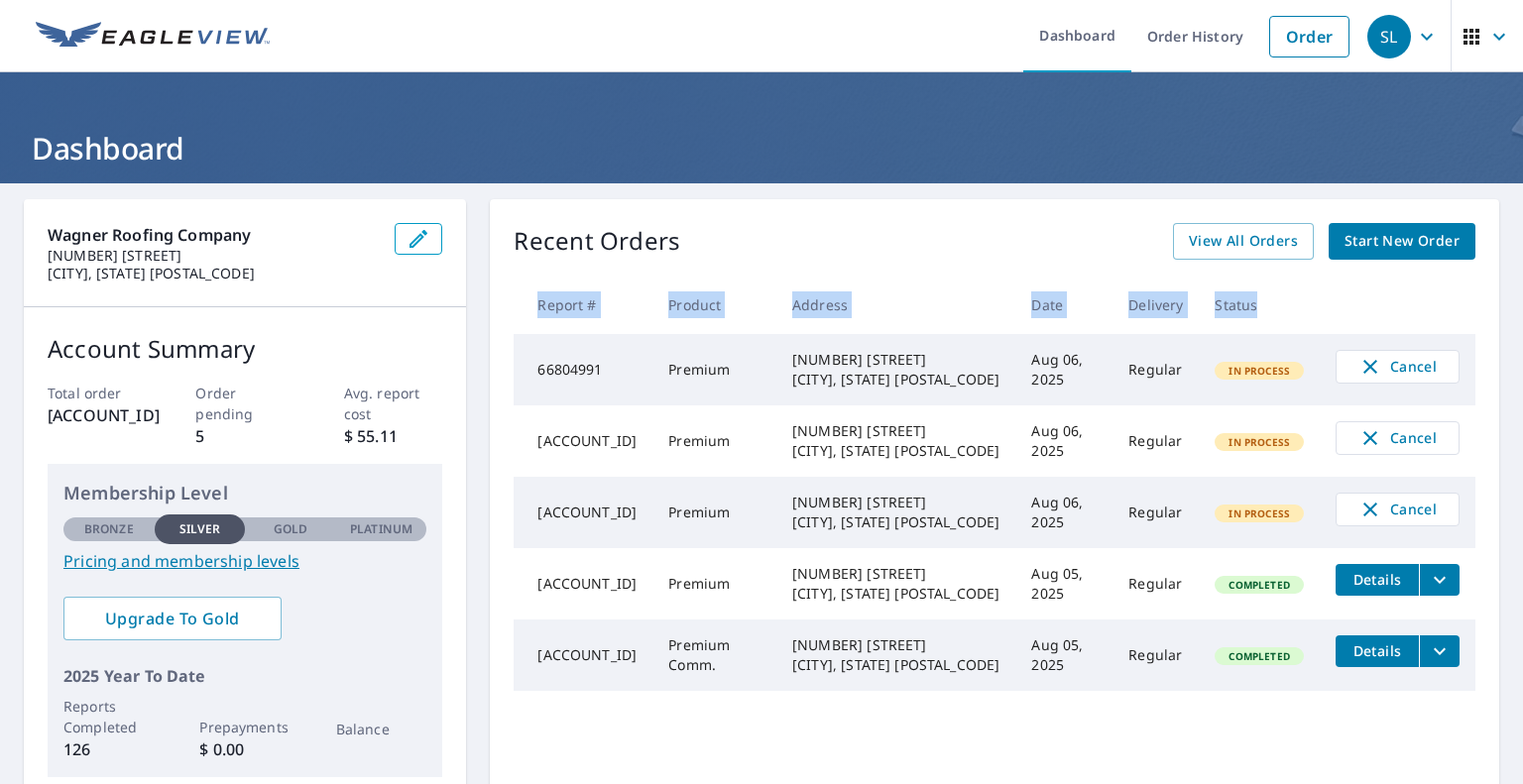 drag, startPoint x: 531, startPoint y: 300, endPoint x: 1275, endPoint y: 318, distance: 744.21771 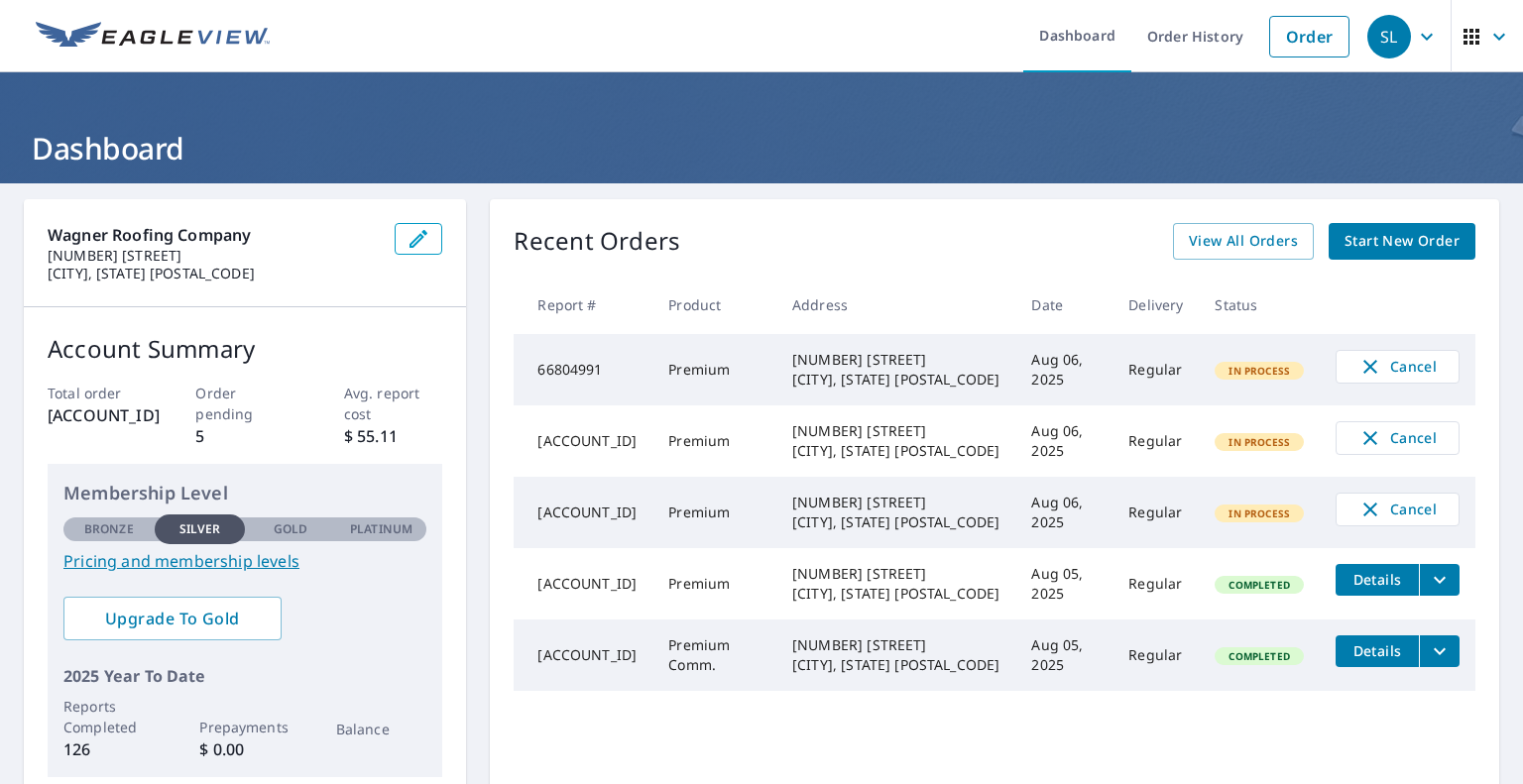 click on "Aug 06, 2025" at bounding box center (1064, 512) 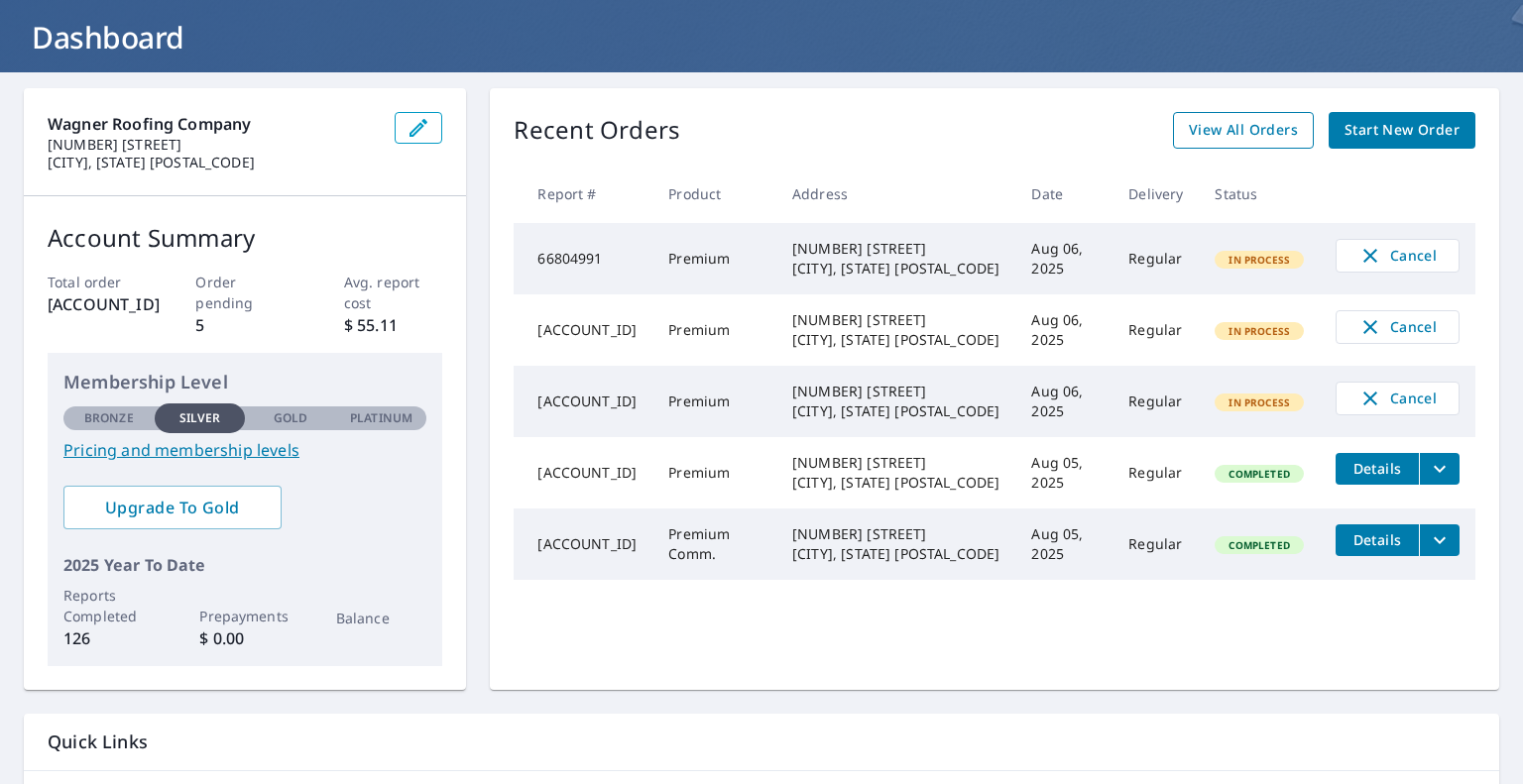 click on "View All Orders" at bounding box center (1243, 130) 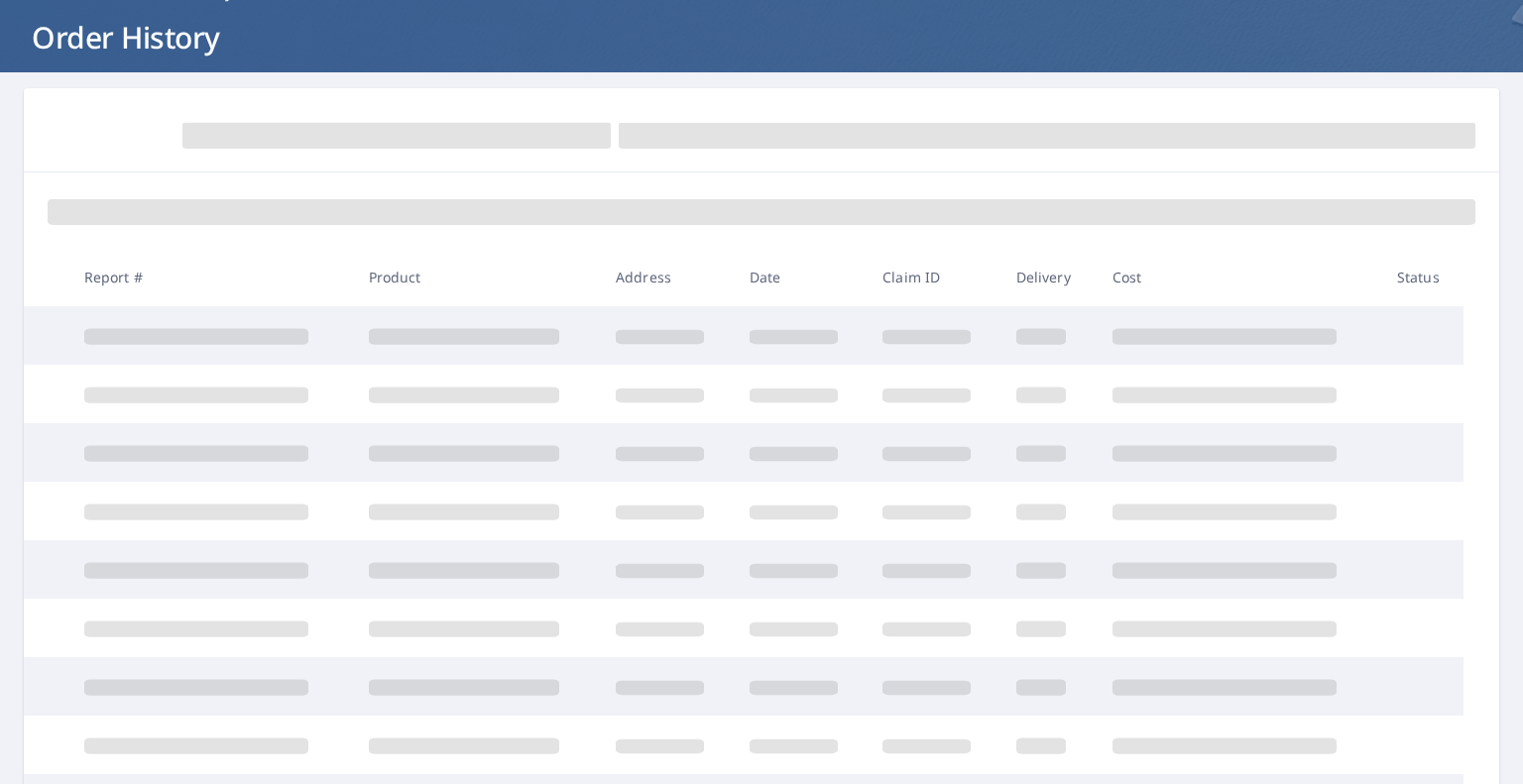 scroll, scrollTop: 111, scrollLeft: 0, axis: vertical 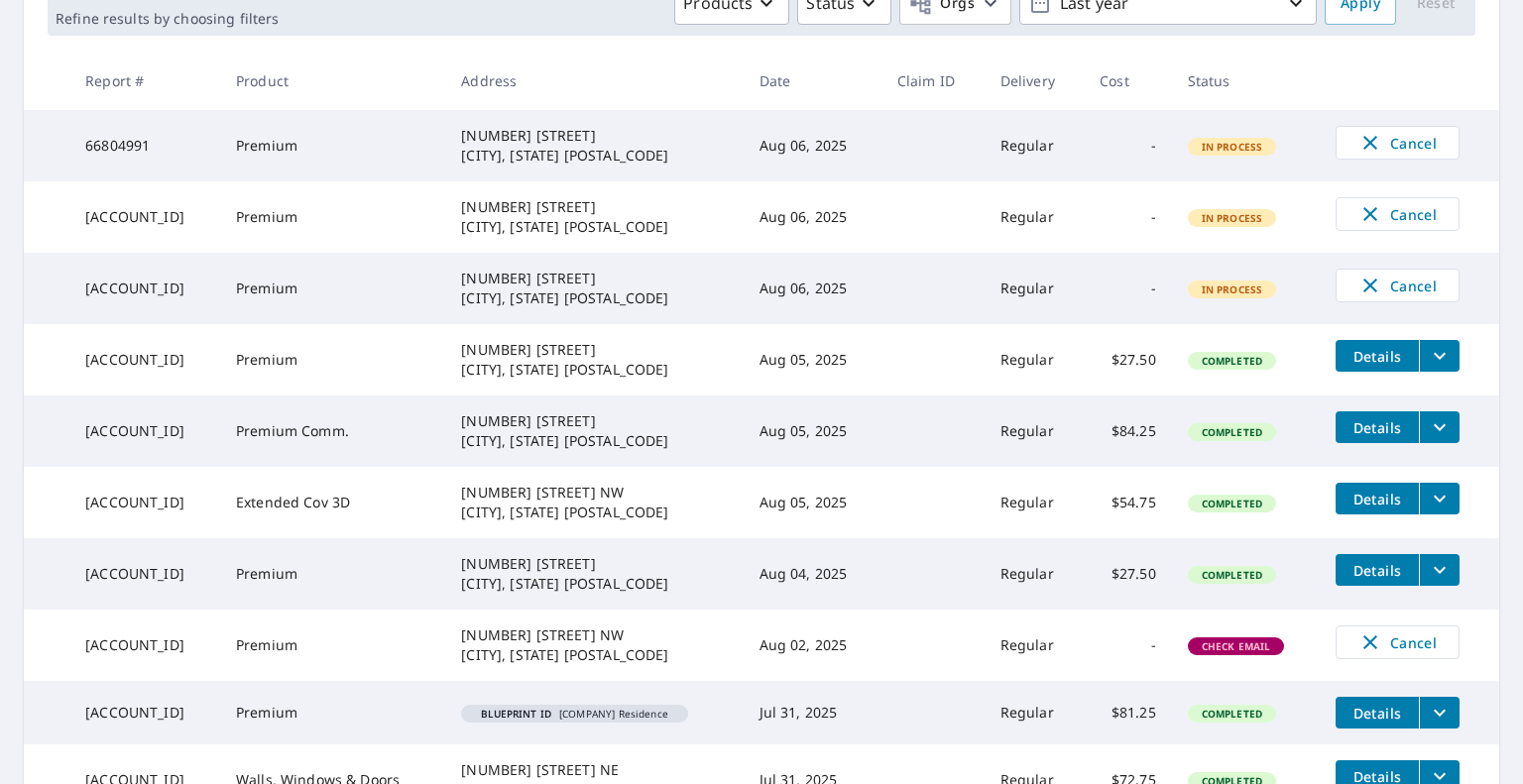 click 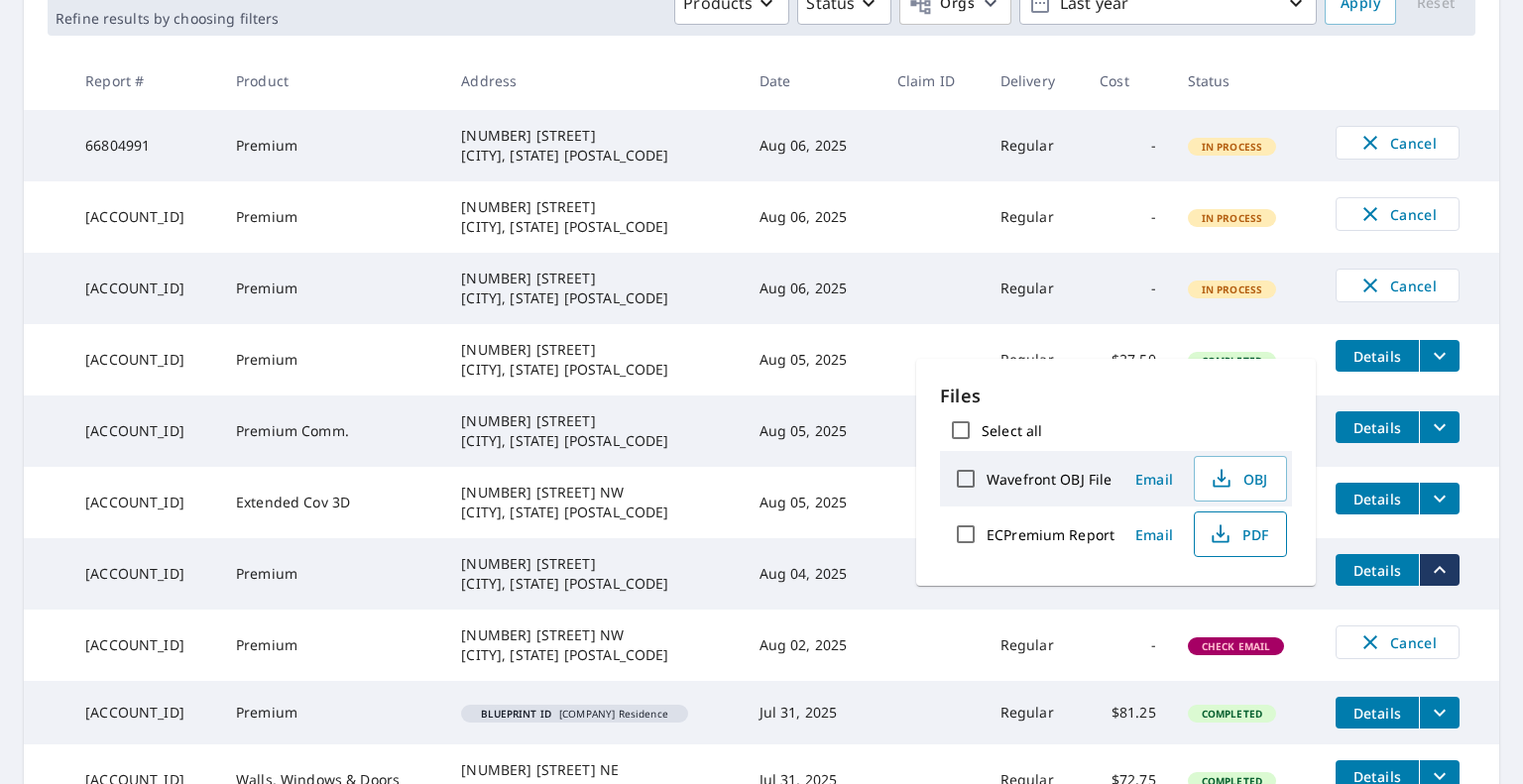 click on "PDF" at bounding box center [1238, 534] 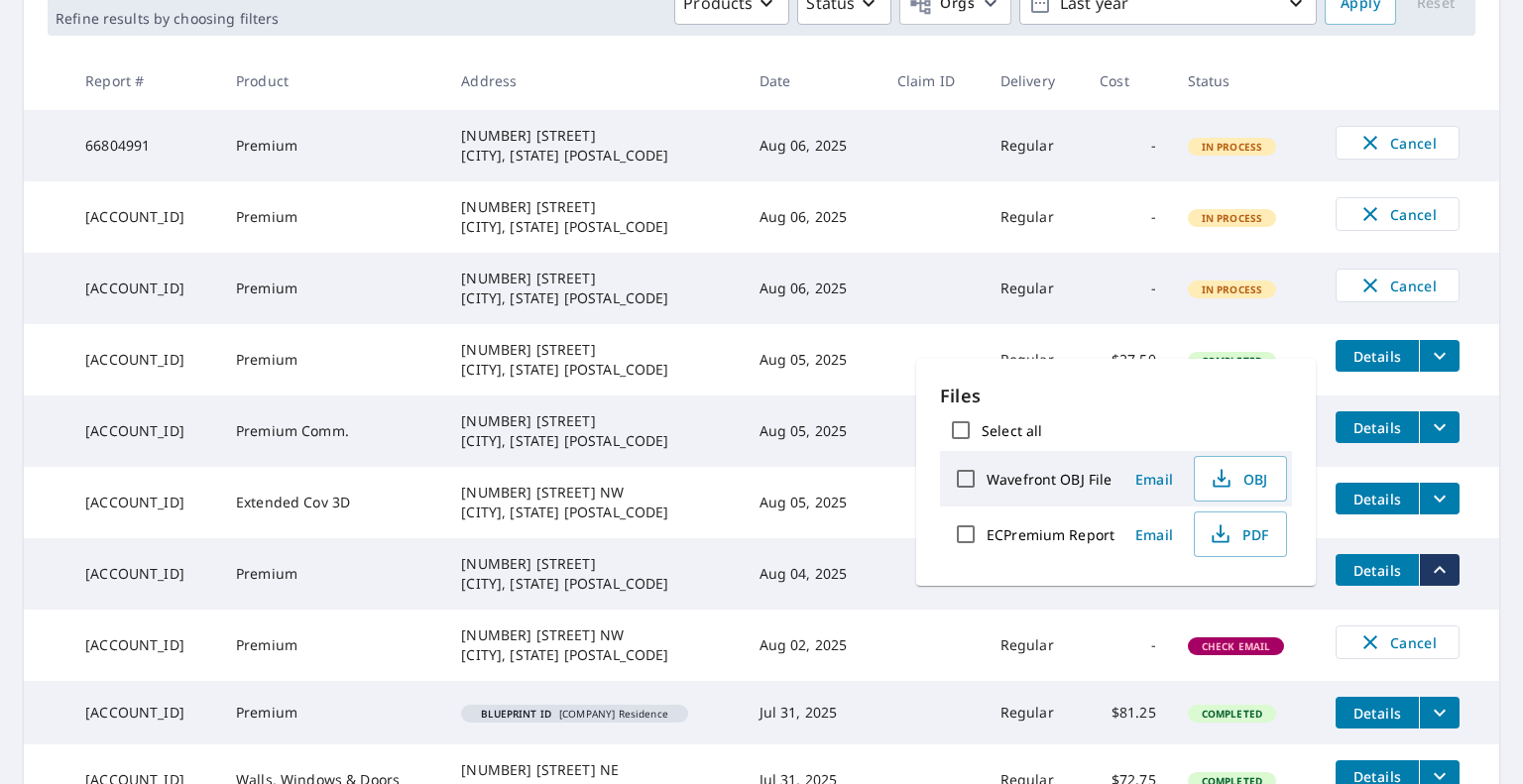 type 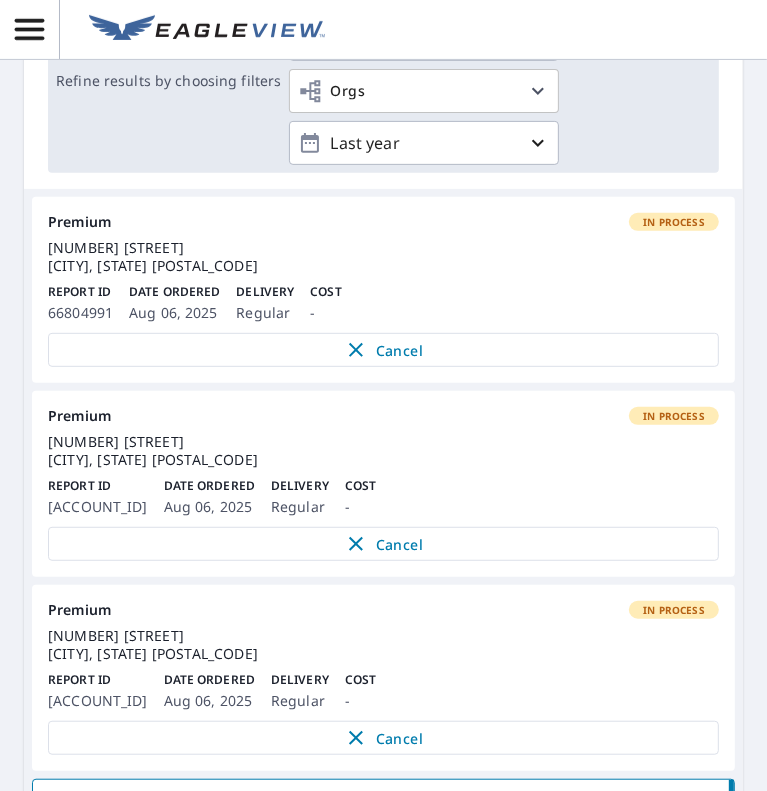 scroll, scrollTop: 395, scrollLeft: 0, axis: vertical 